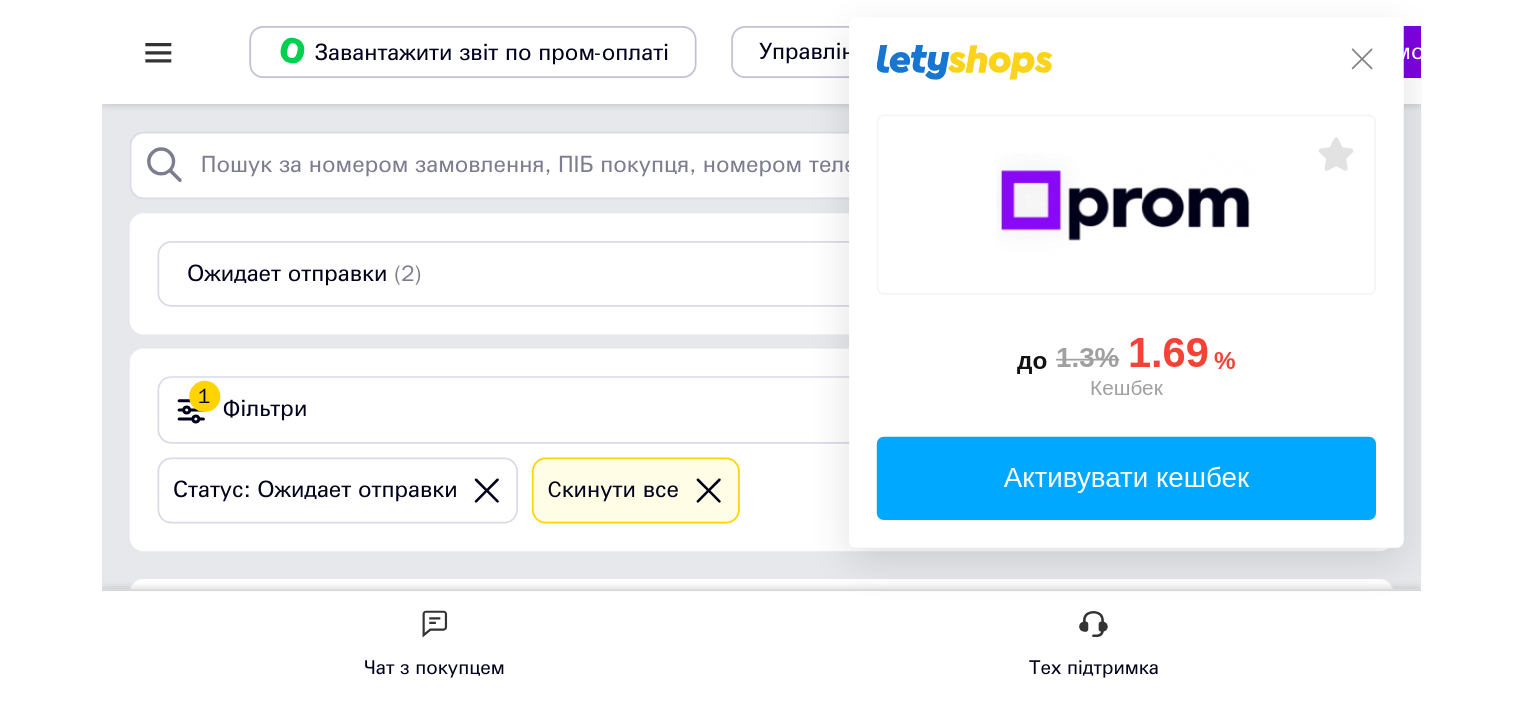 scroll, scrollTop: 0, scrollLeft: 0, axis: both 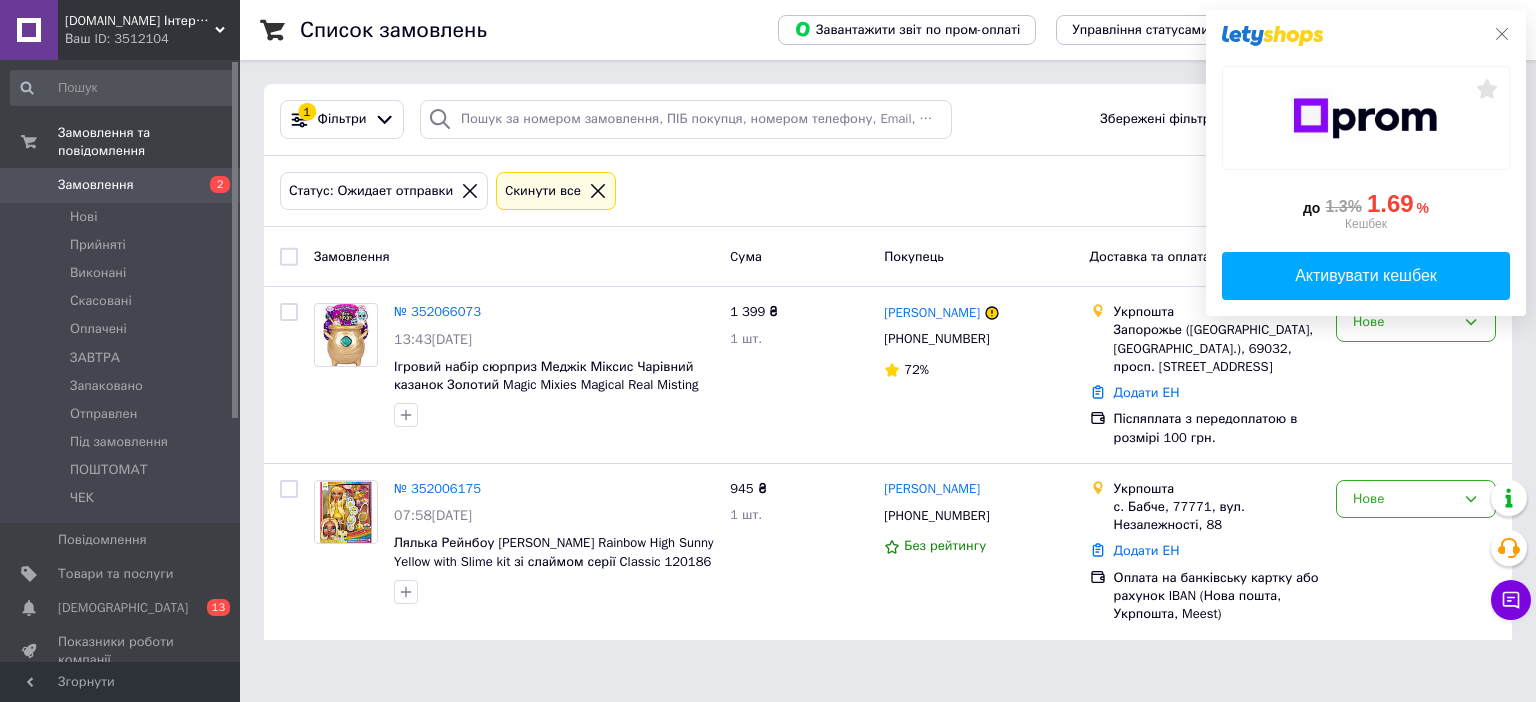 click 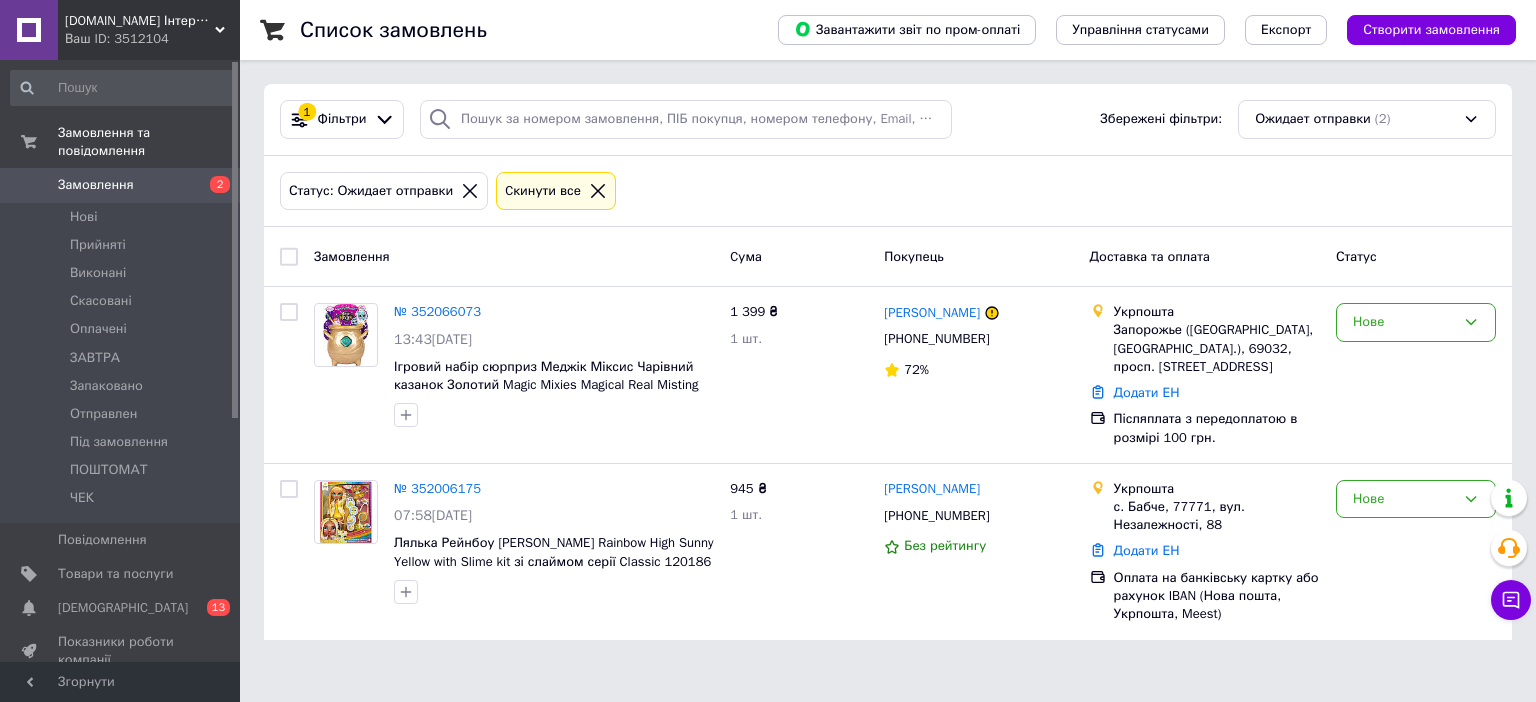 click on "Замовлення" at bounding box center [121, 185] 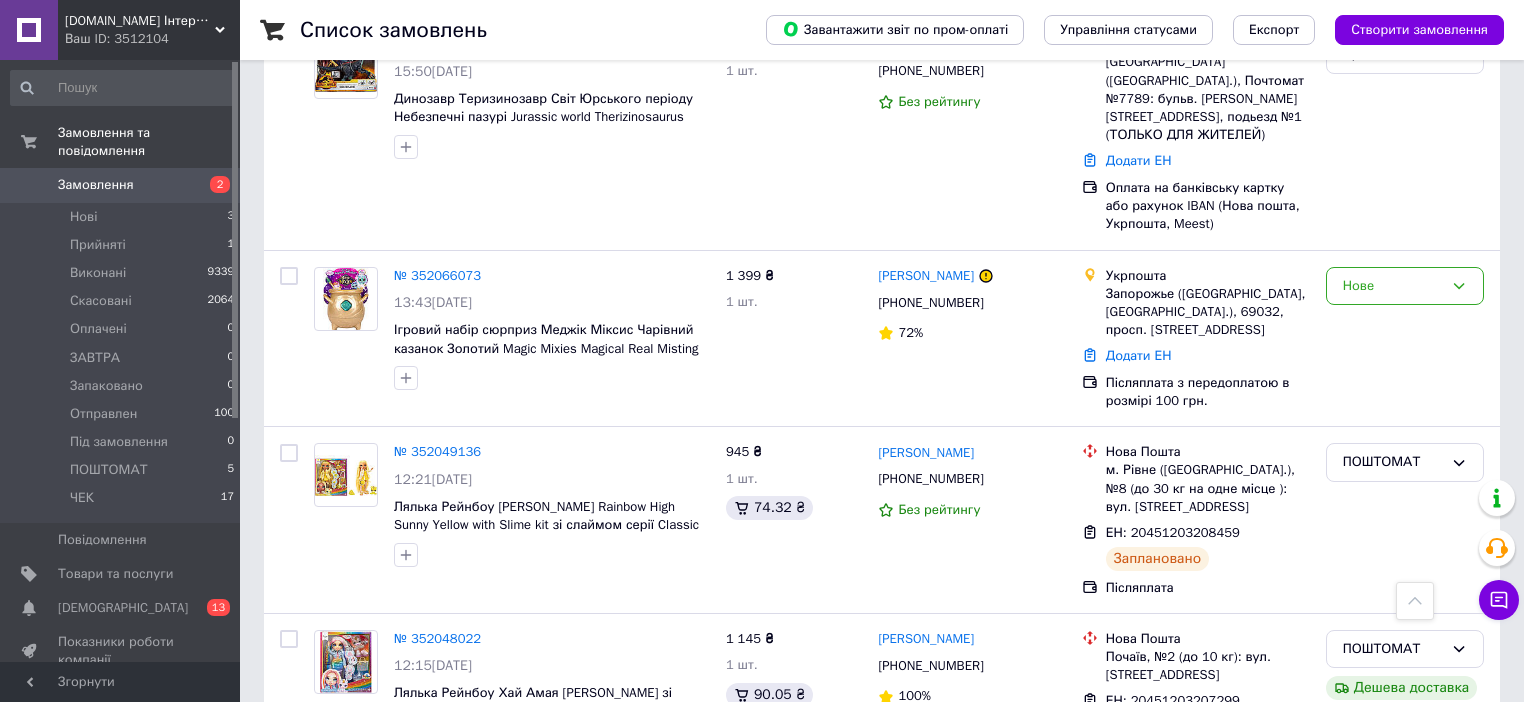 scroll, scrollTop: 320, scrollLeft: 0, axis: vertical 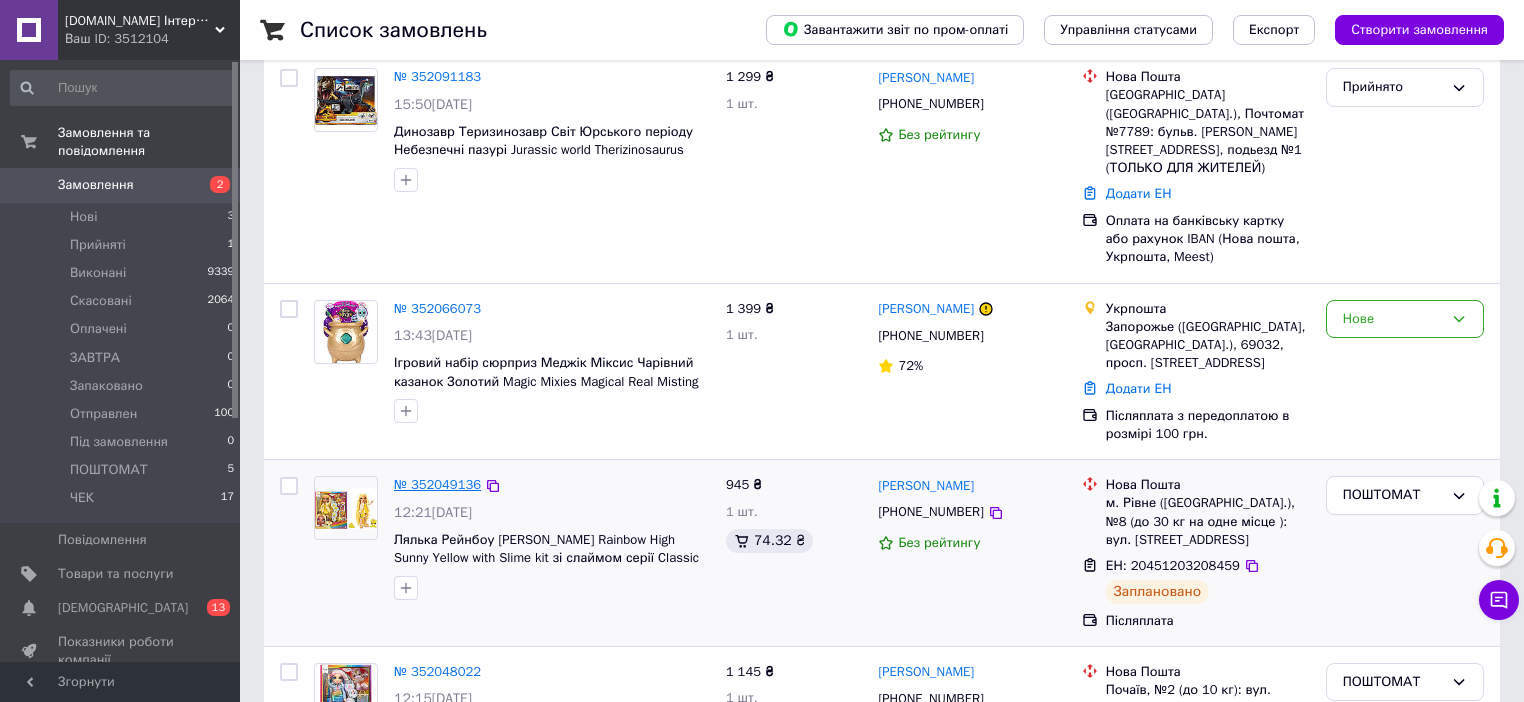 click on "№ 352049136" at bounding box center [437, 484] 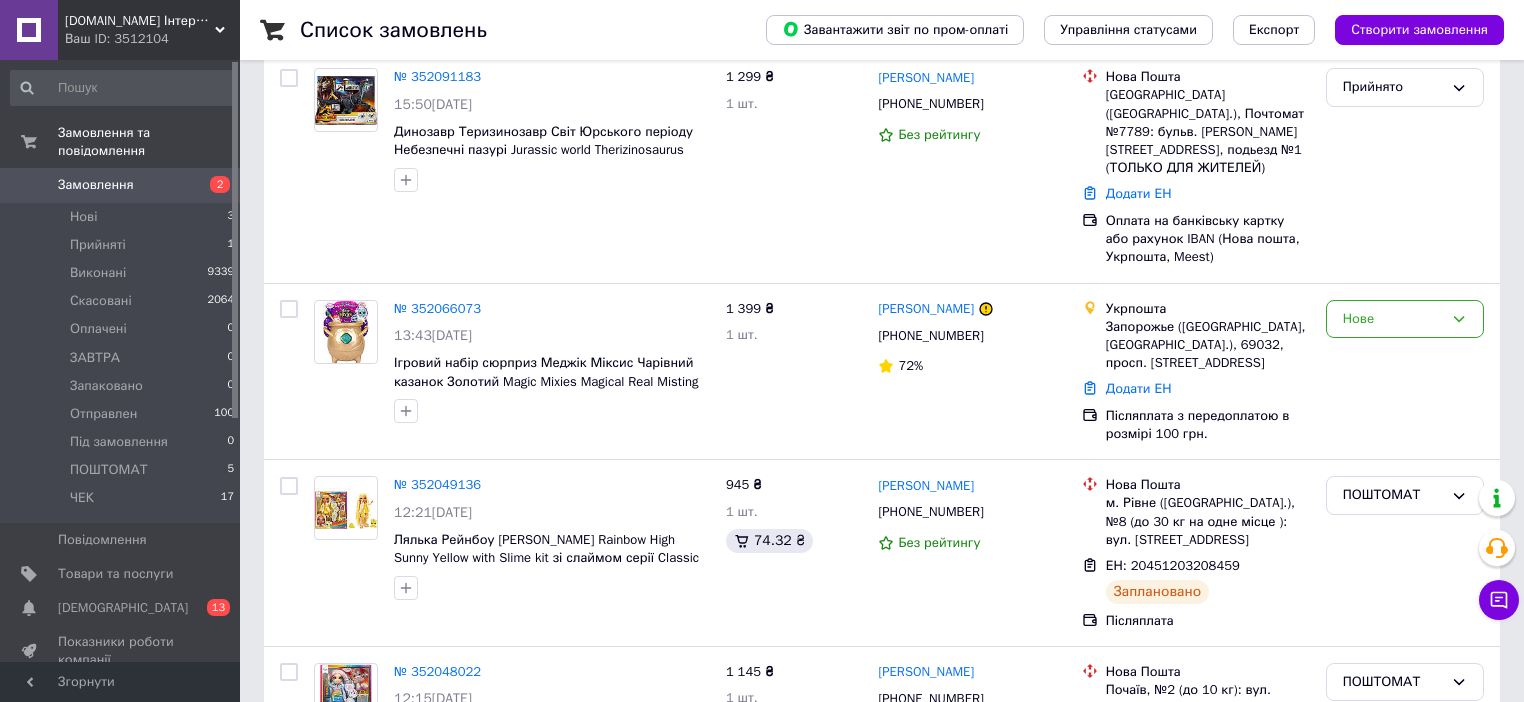 scroll, scrollTop: 0, scrollLeft: 0, axis: both 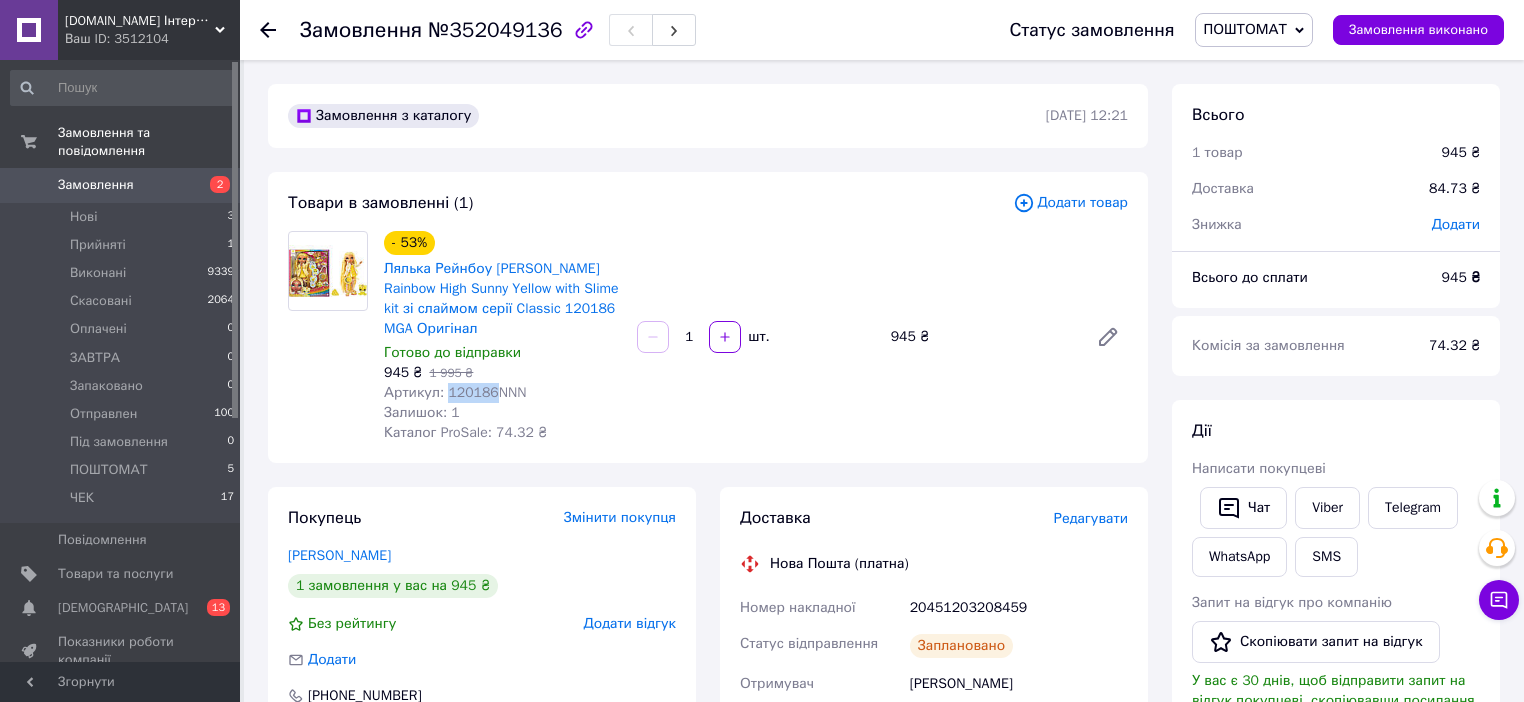 drag, startPoint x: 444, startPoint y: 392, endPoint x: 488, endPoint y: 398, distance: 44.407207 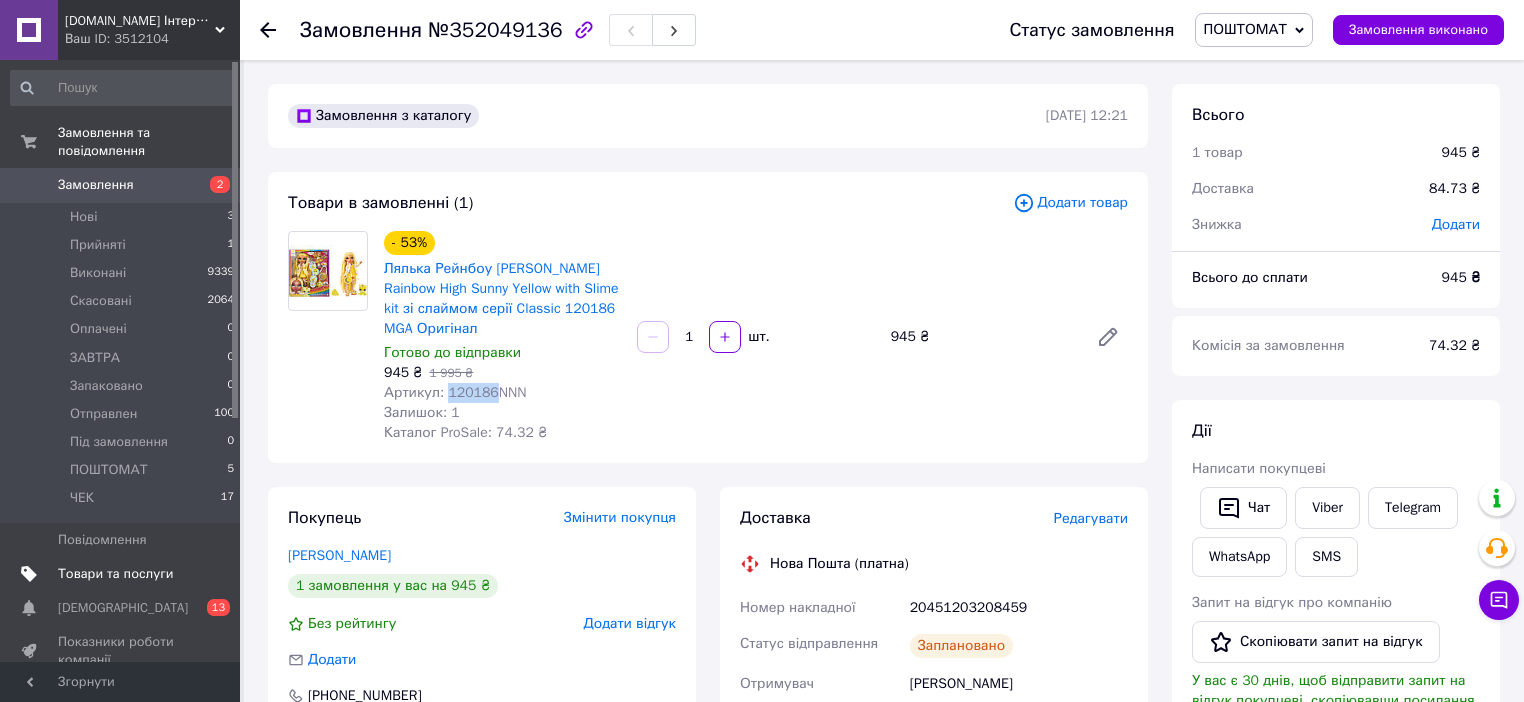 click on "Товари та послуги" at bounding box center (115, 574) 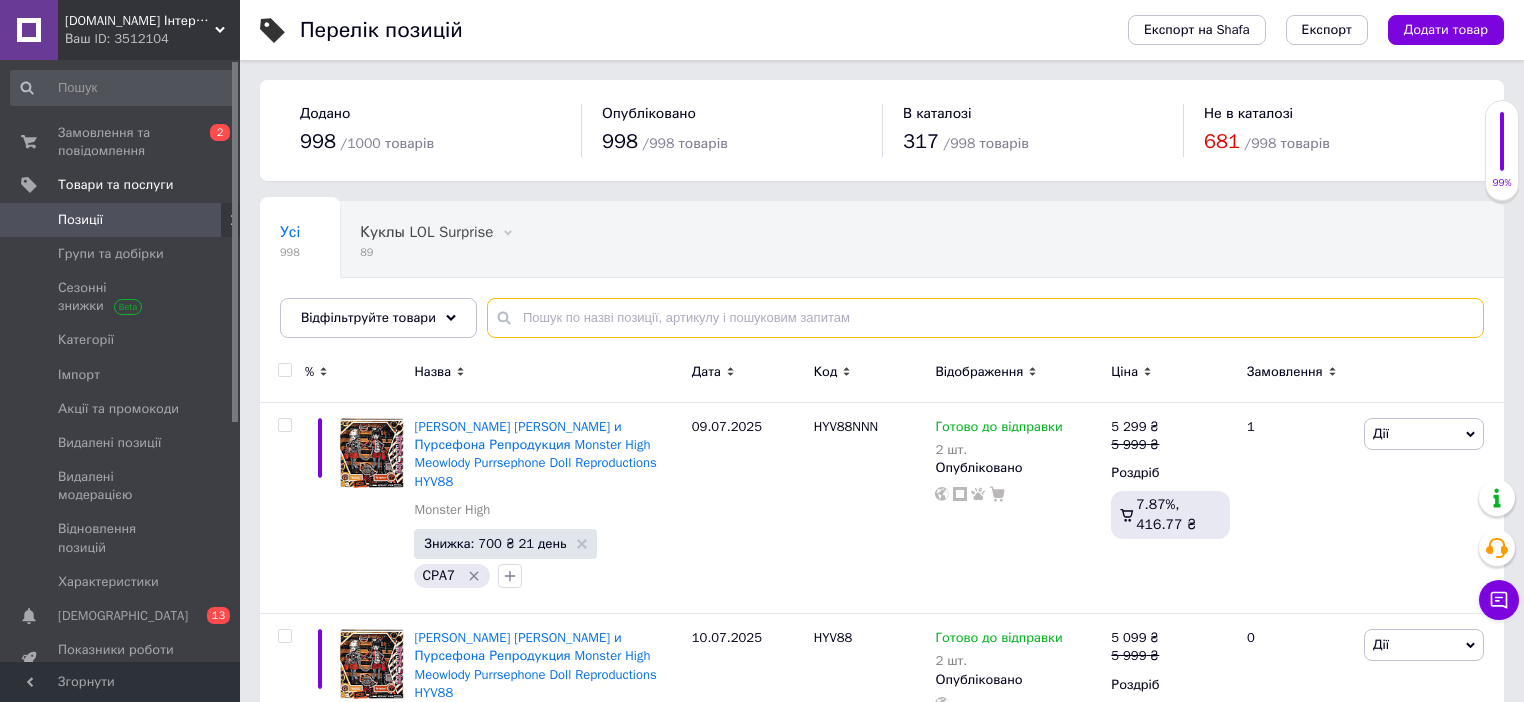 click at bounding box center (985, 318) 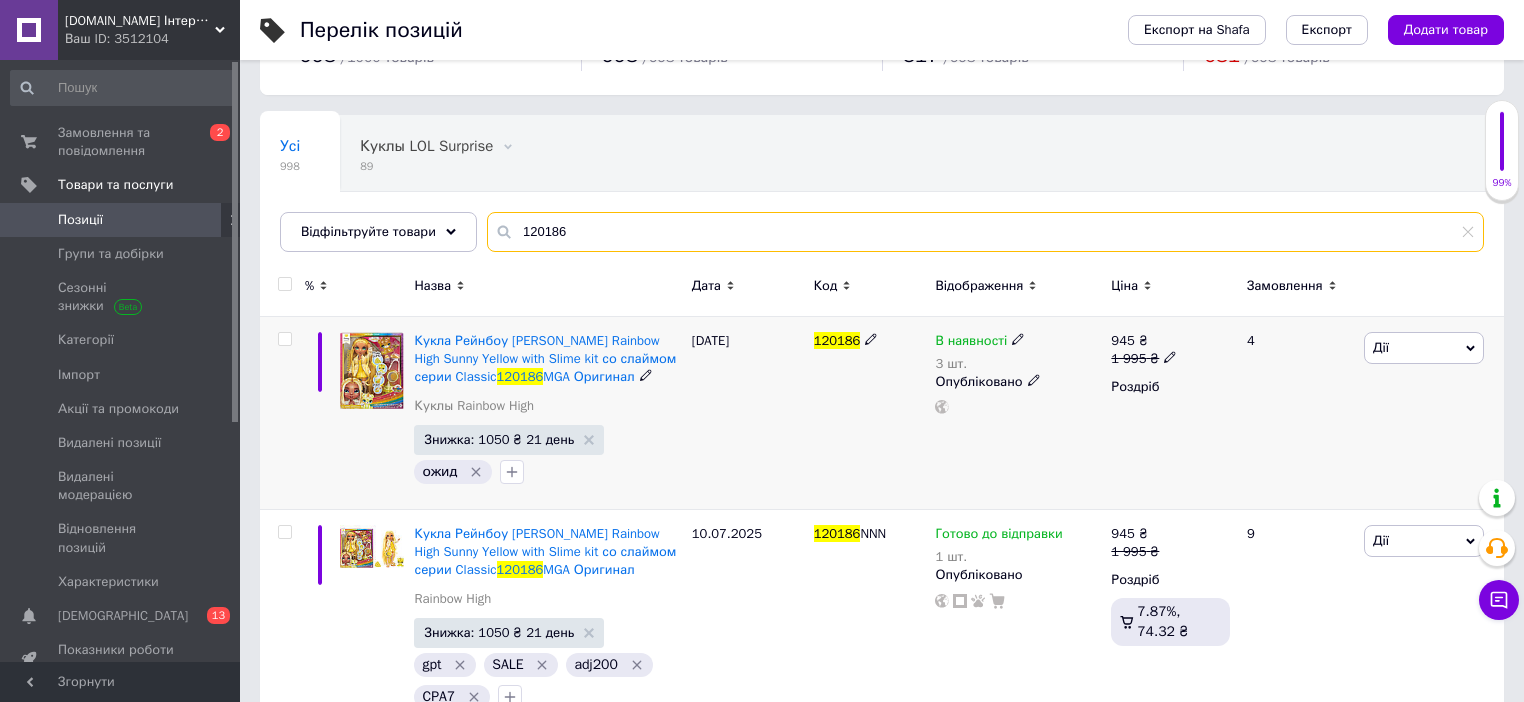 scroll, scrollTop: 136, scrollLeft: 0, axis: vertical 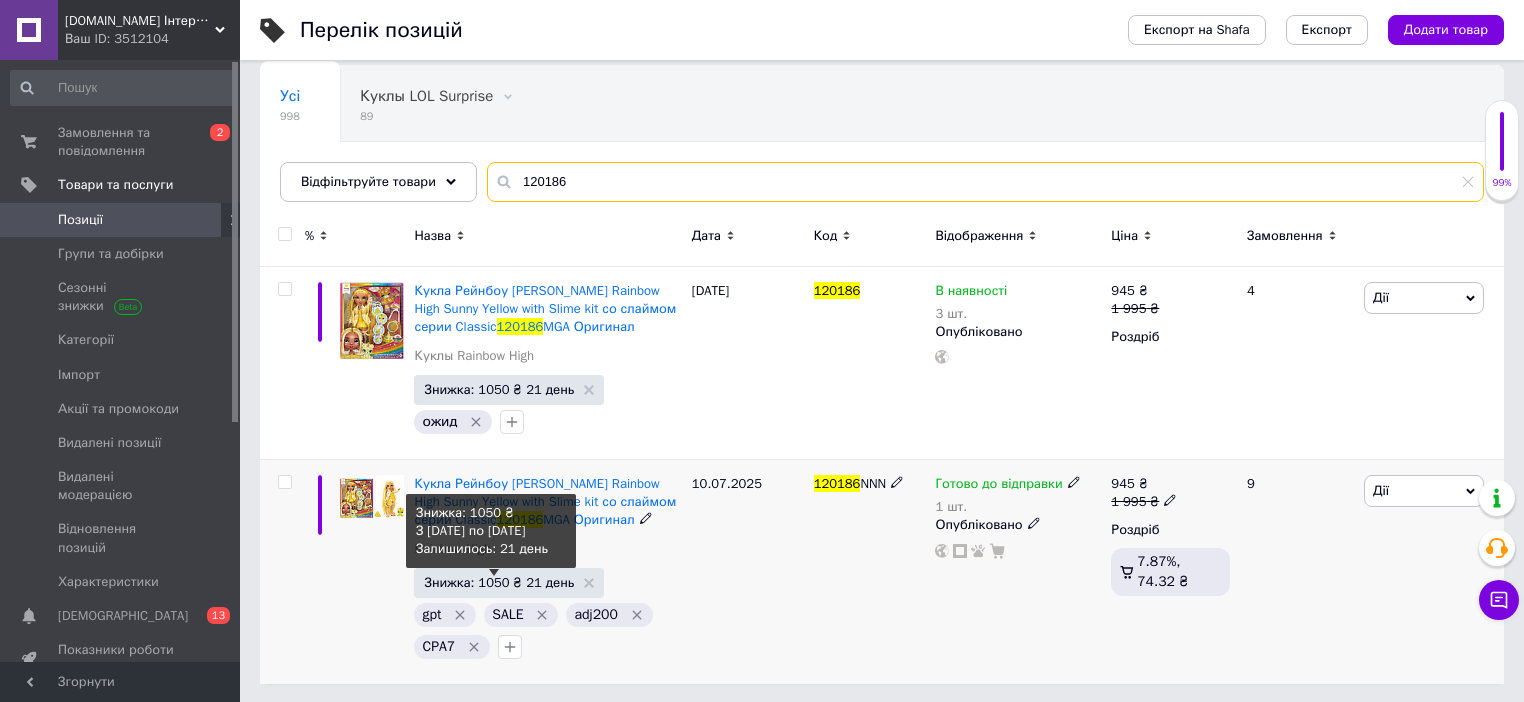 type on "120186" 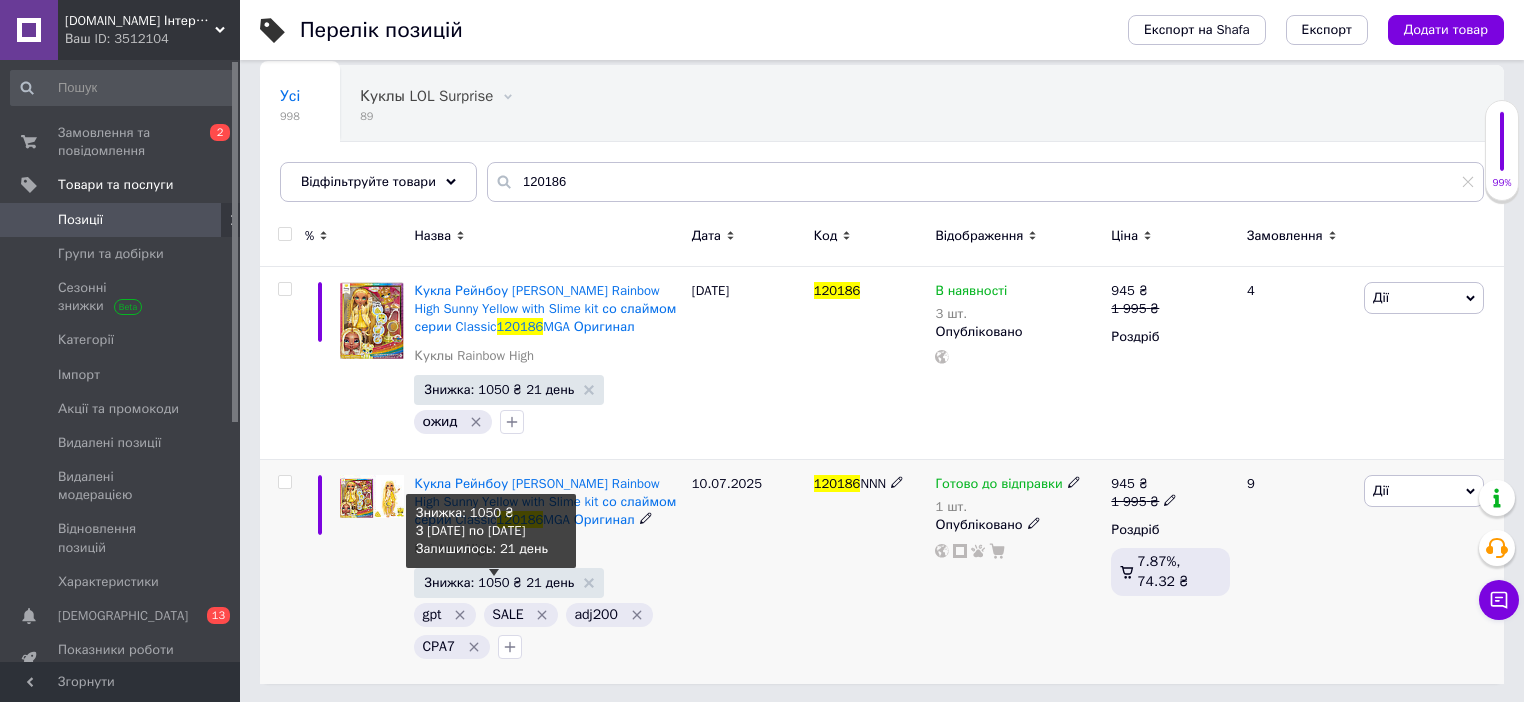 click on "Знижка: 1050 ₴ 21 день" at bounding box center [499, 582] 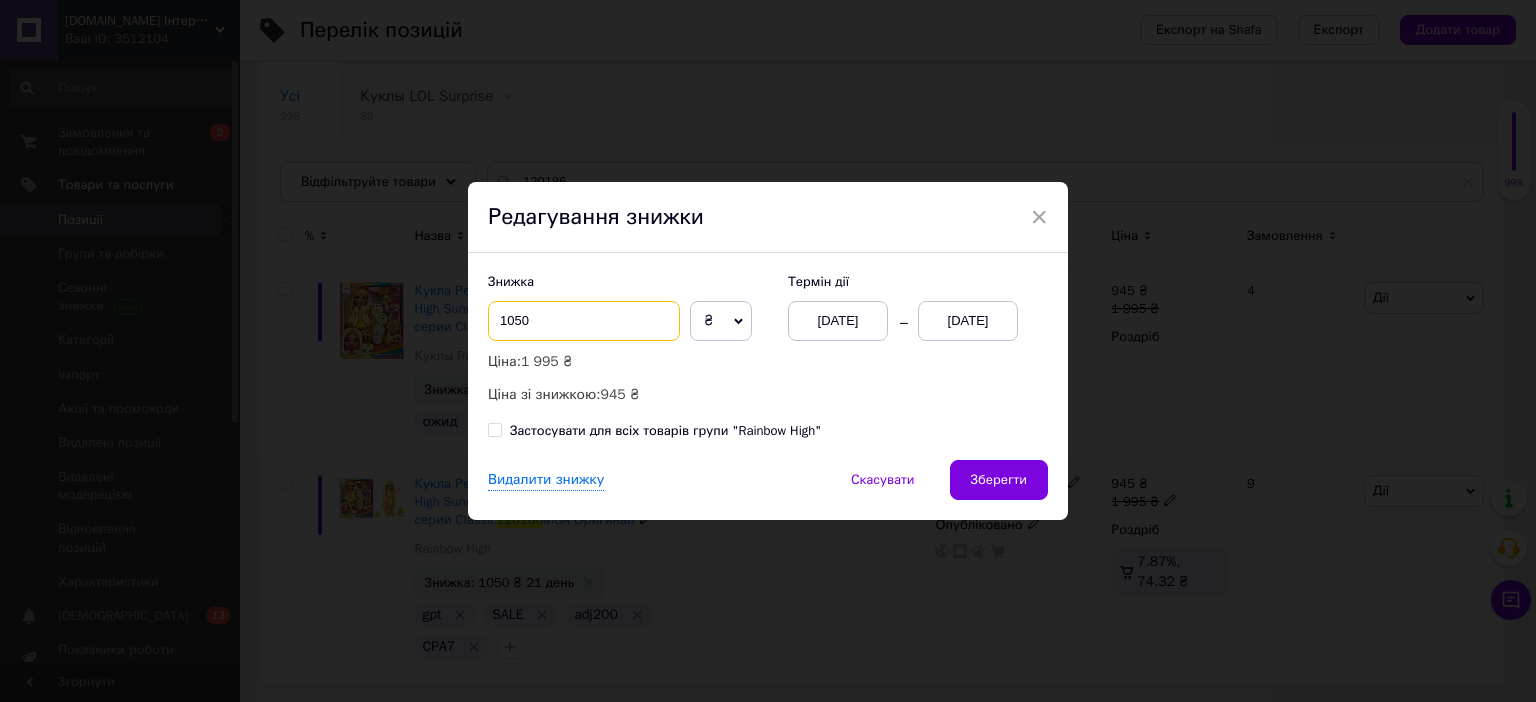 drag, startPoint x: 512, startPoint y: 318, endPoint x: 554, endPoint y: 325, distance: 42.579338 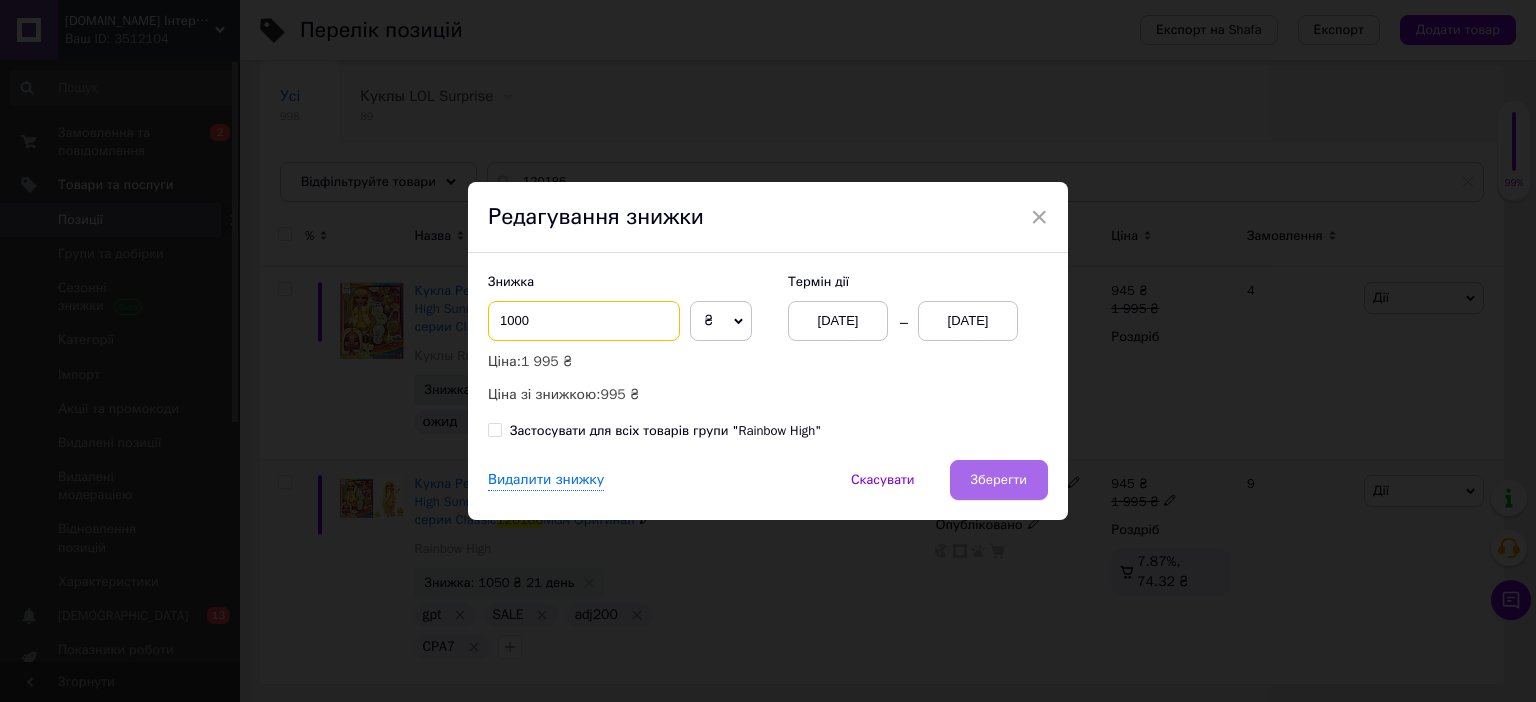 type on "1000" 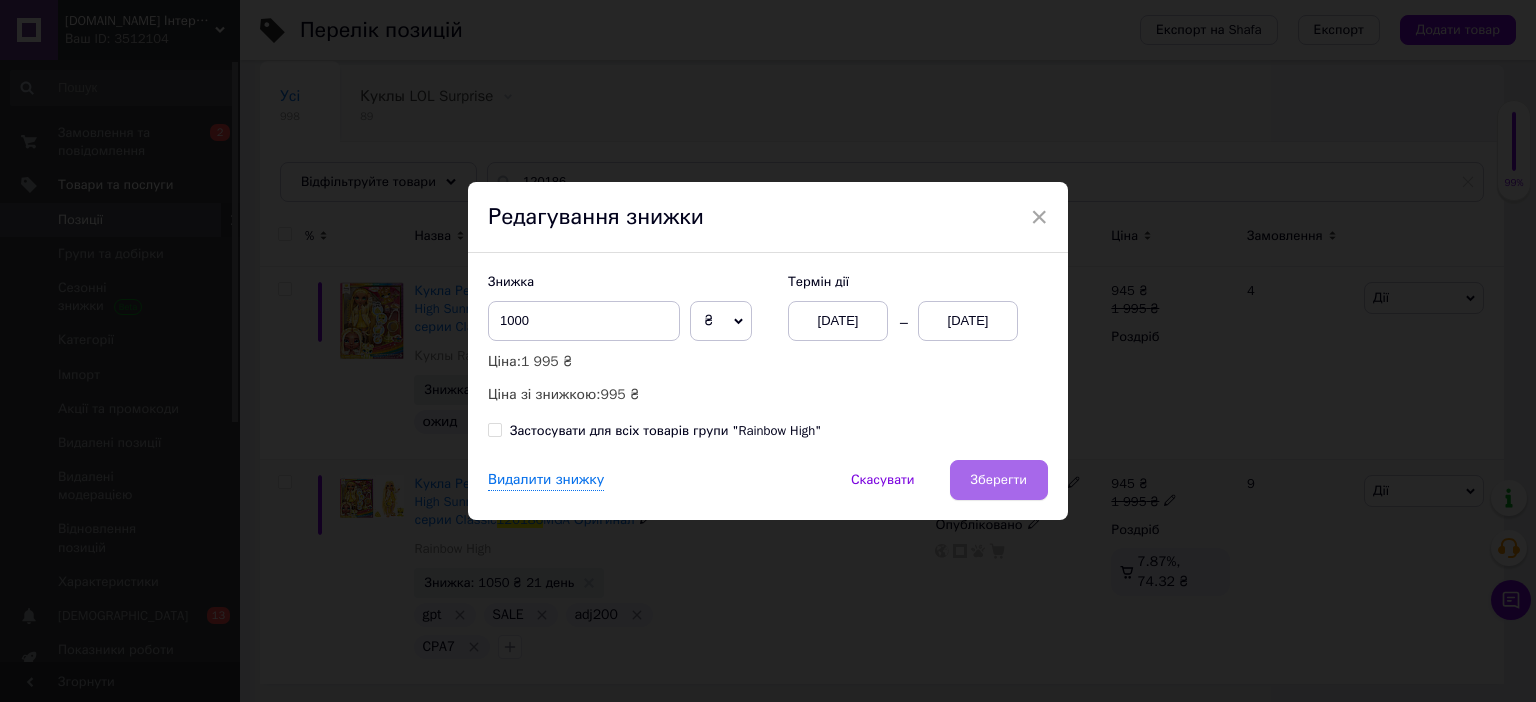 click on "Зберегти" at bounding box center (999, 480) 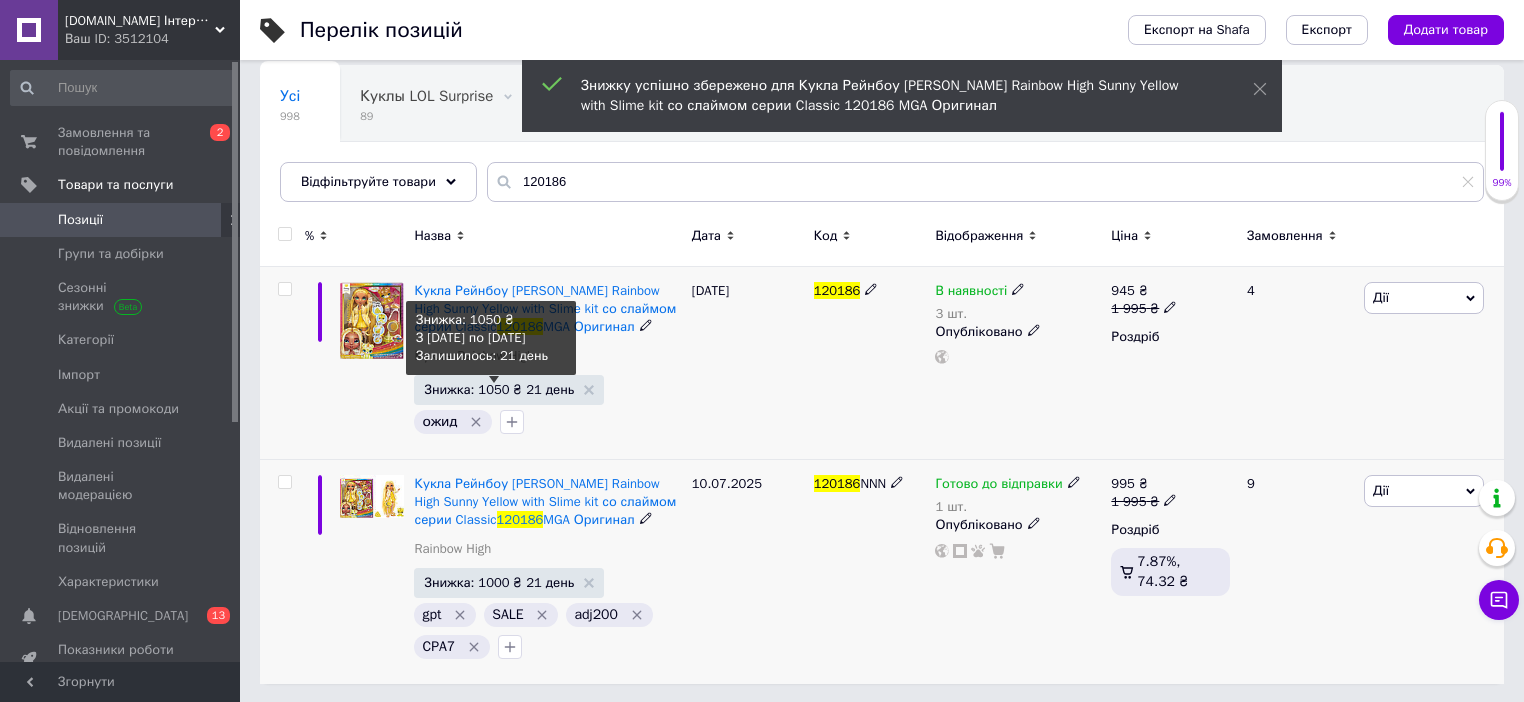 click on "Знижка: 1050 ₴ 21 день" at bounding box center [499, 389] 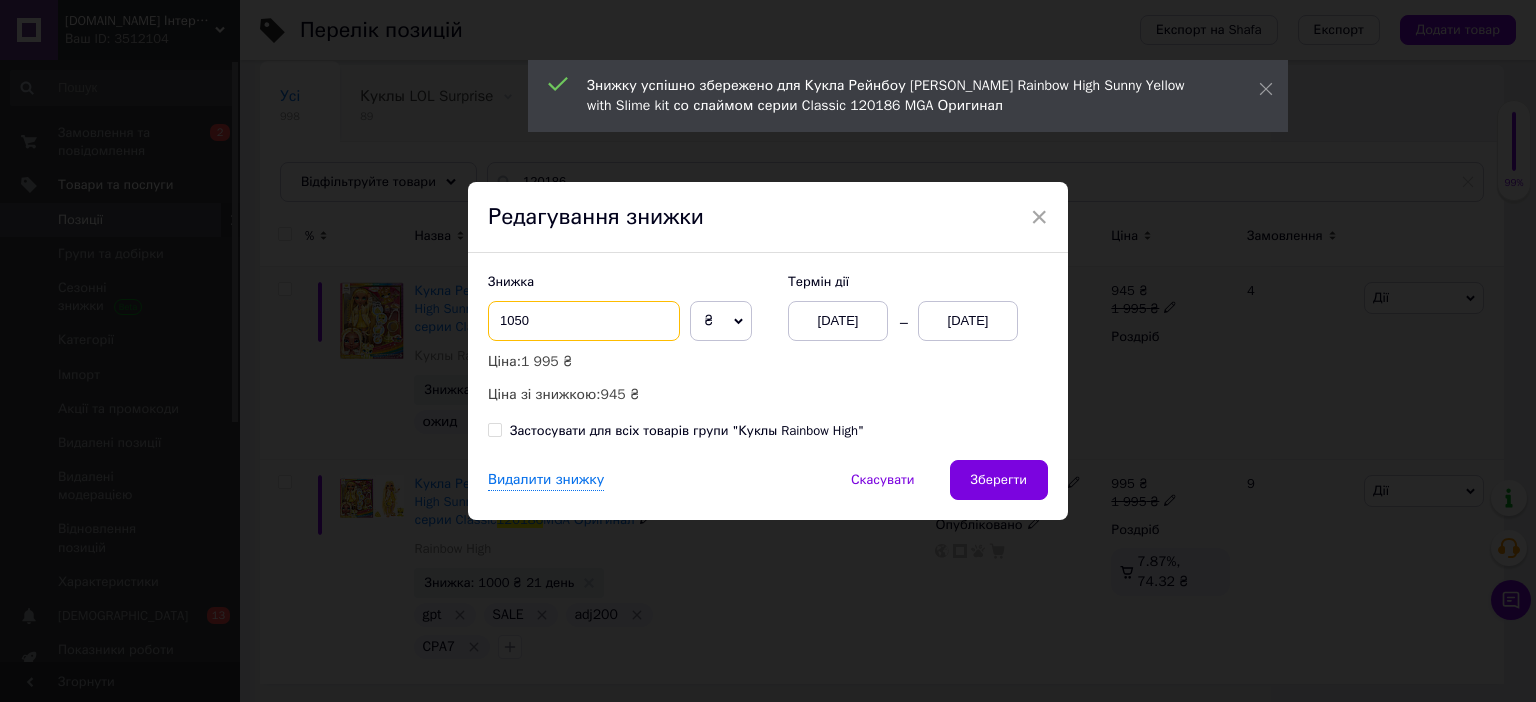 drag, startPoint x: 515, startPoint y: 313, endPoint x: 528, endPoint y: 323, distance: 16.40122 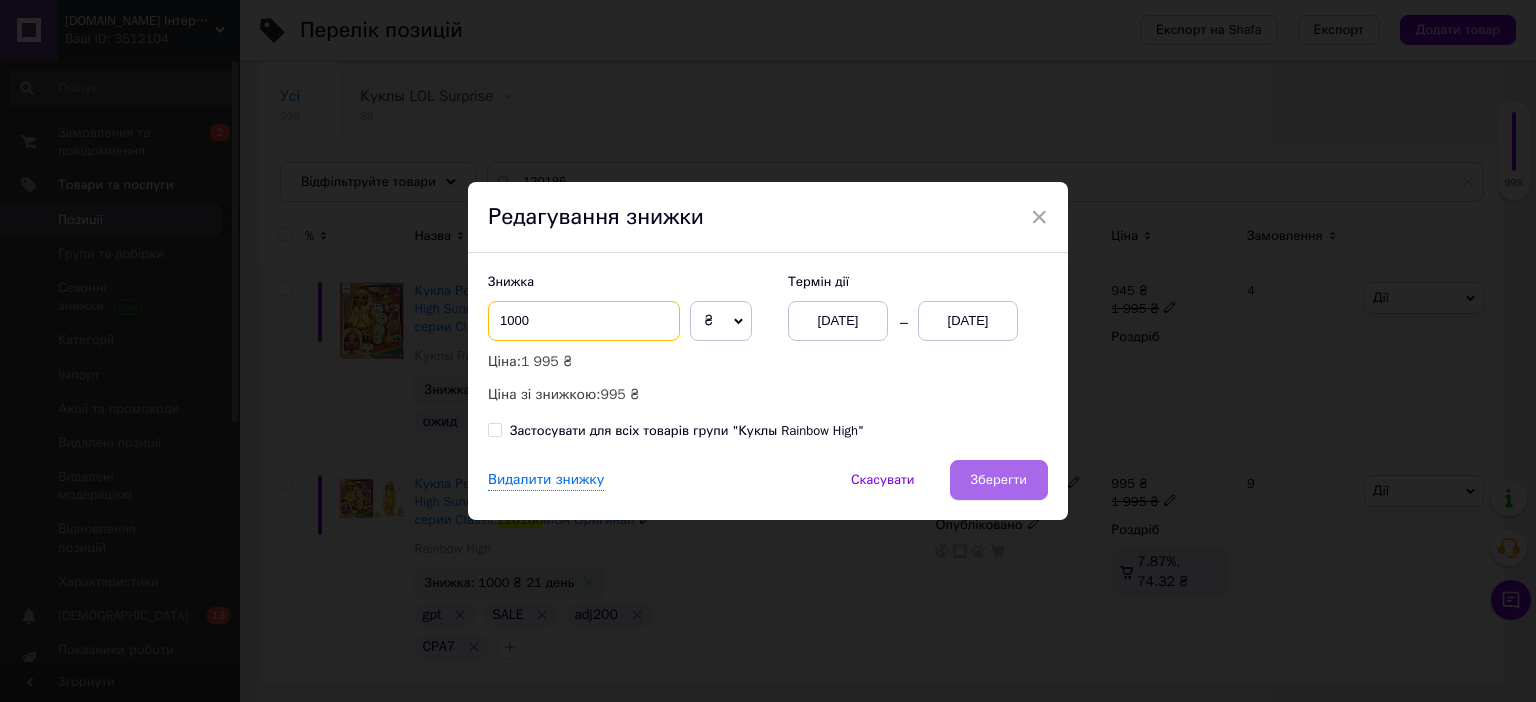 type on "1000" 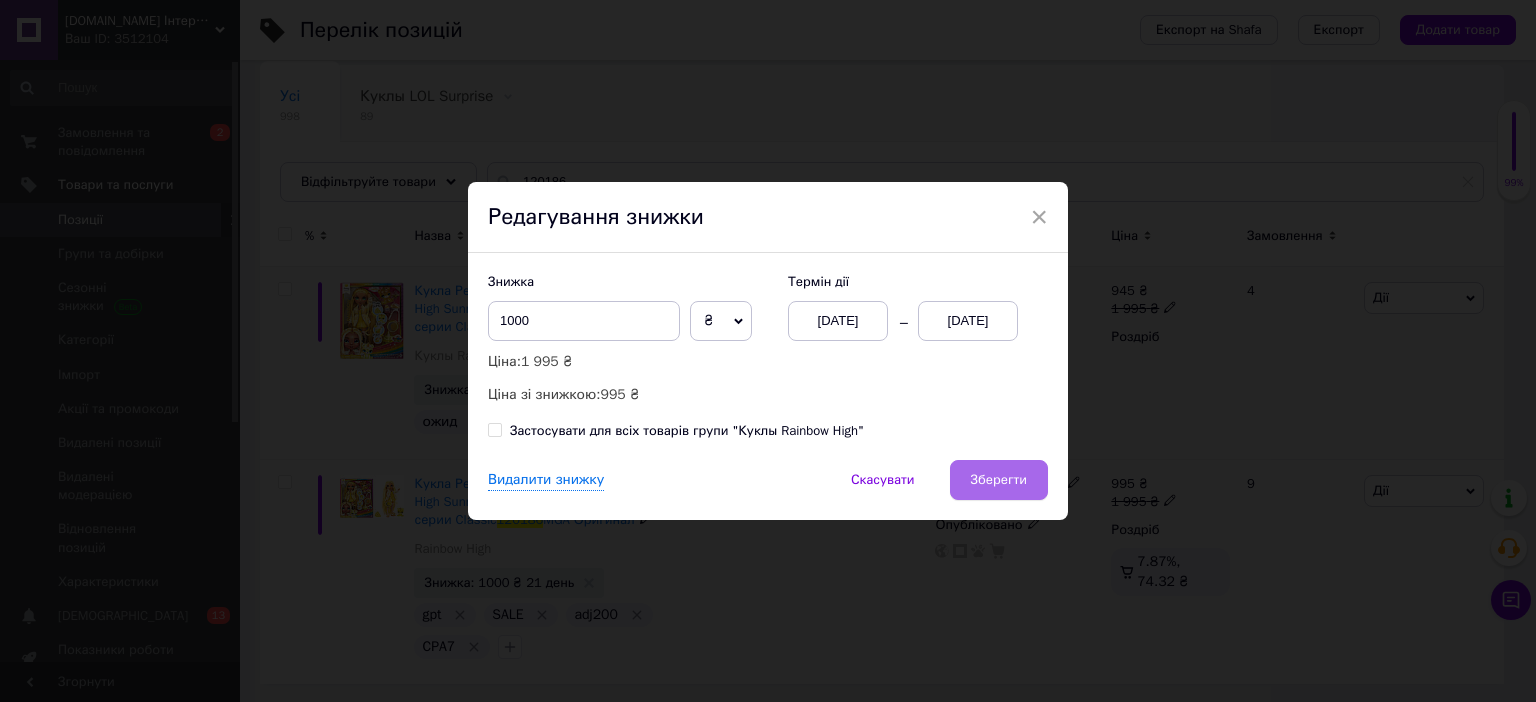 click on "Зберегти" at bounding box center [999, 480] 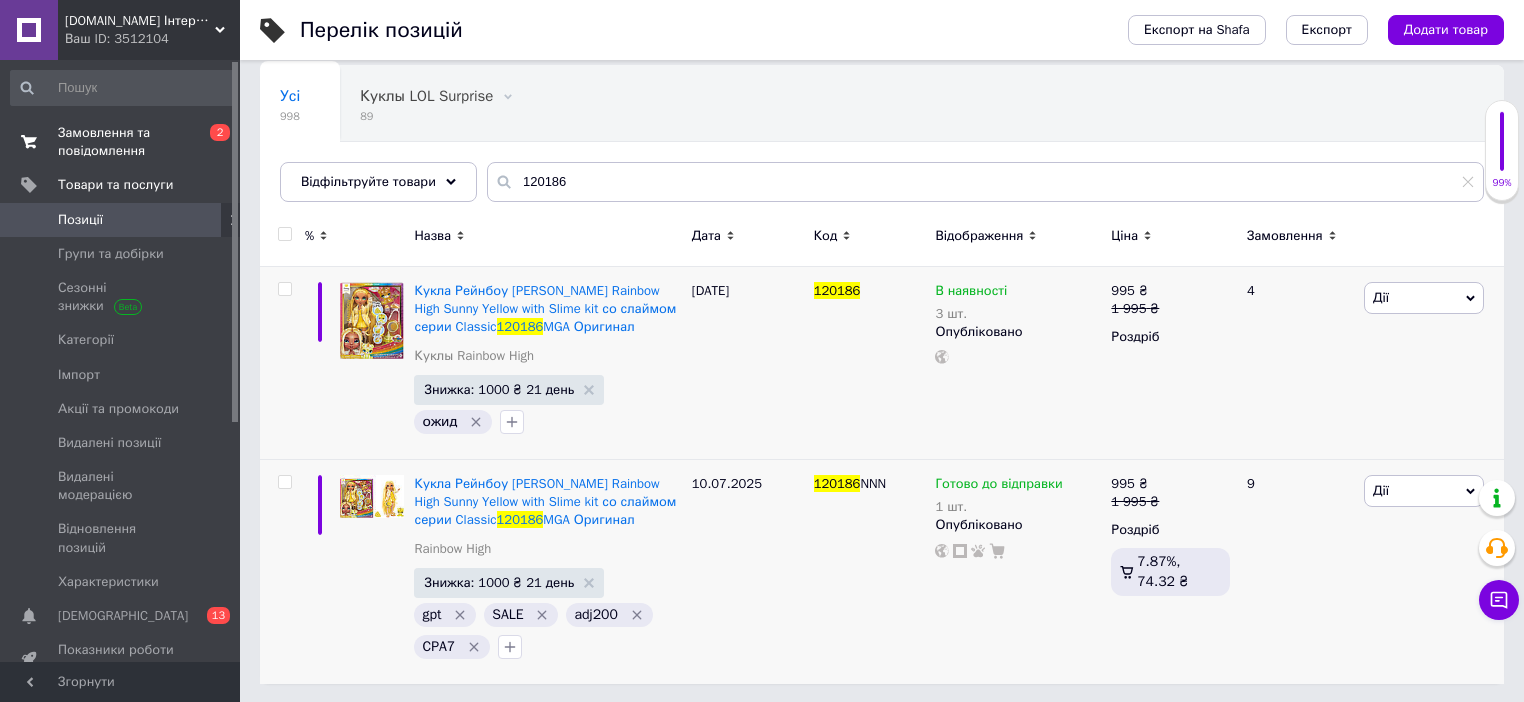 click on "Замовлення та повідомлення" at bounding box center (121, 142) 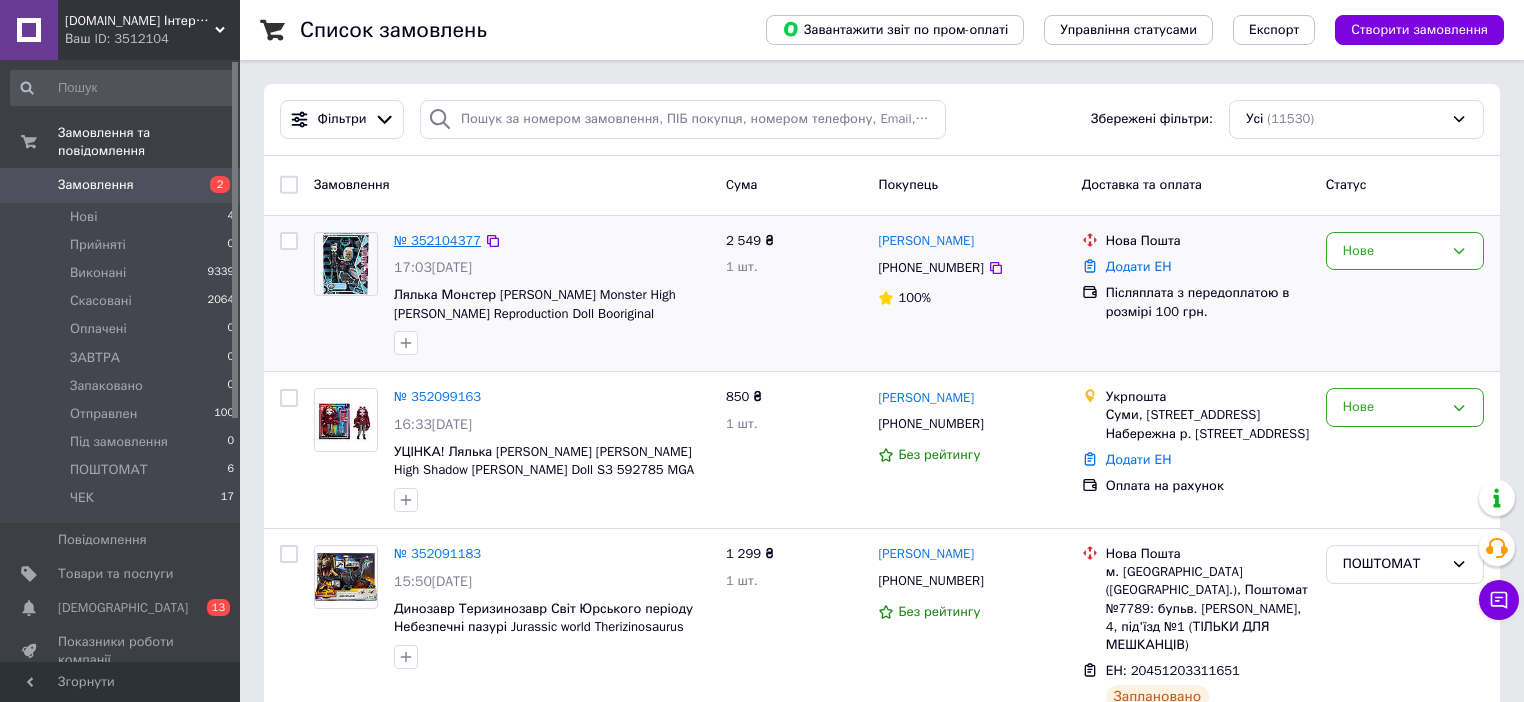 click on "№ 352104377" at bounding box center [437, 240] 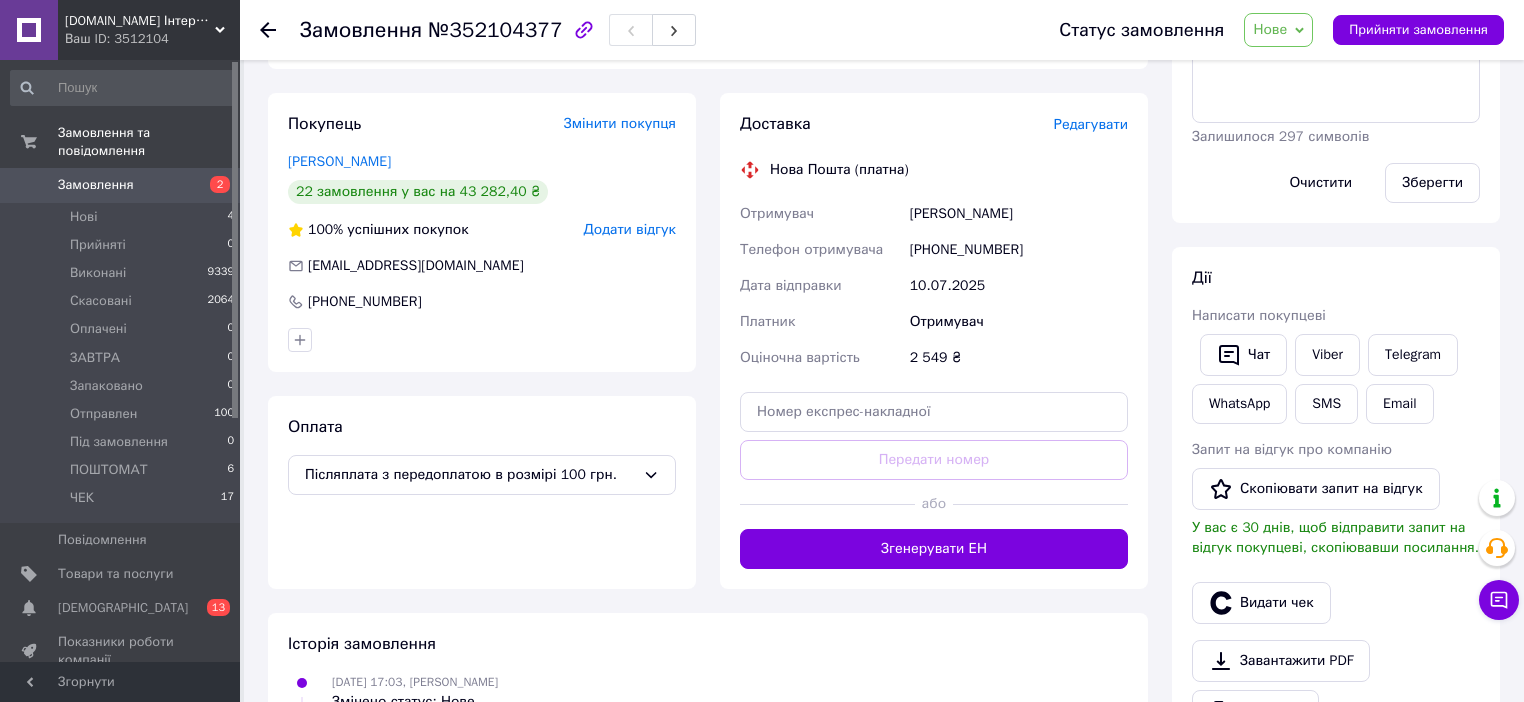scroll, scrollTop: 400, scrollLeft: 0, axis: vertical 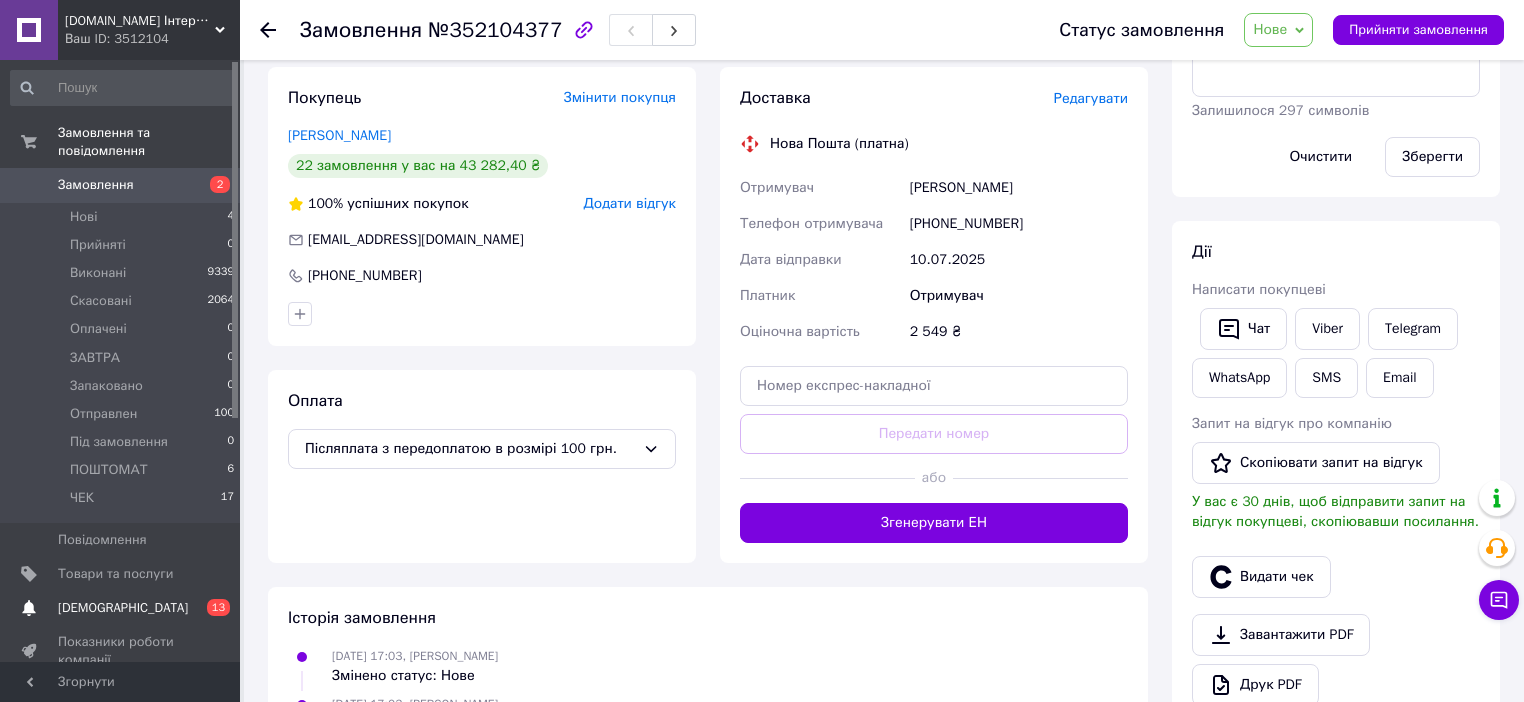 click on "[DEMOGRAPHIC_DATA]" at bounding box center [121, 608] 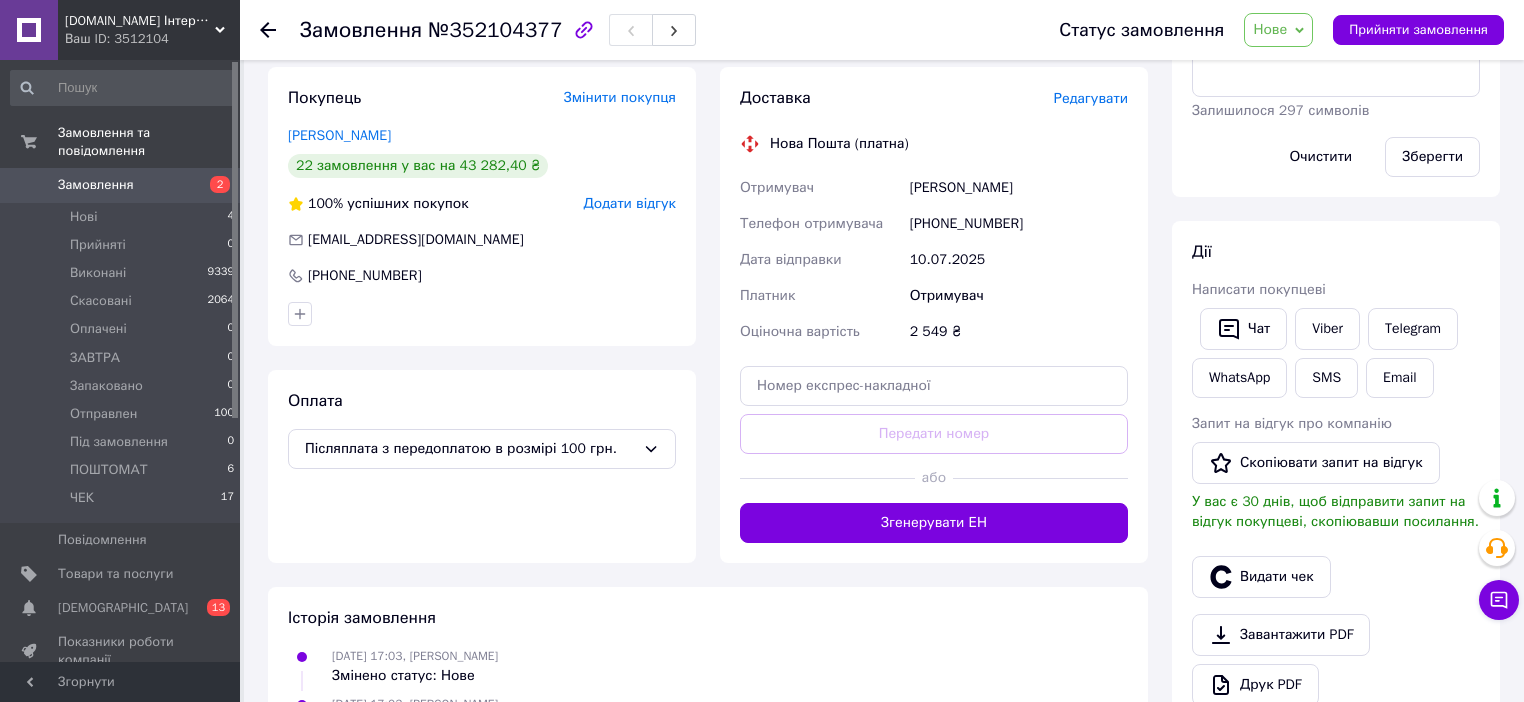 scroll, scrollTop: 0, scrollLeft: 0, axis: both 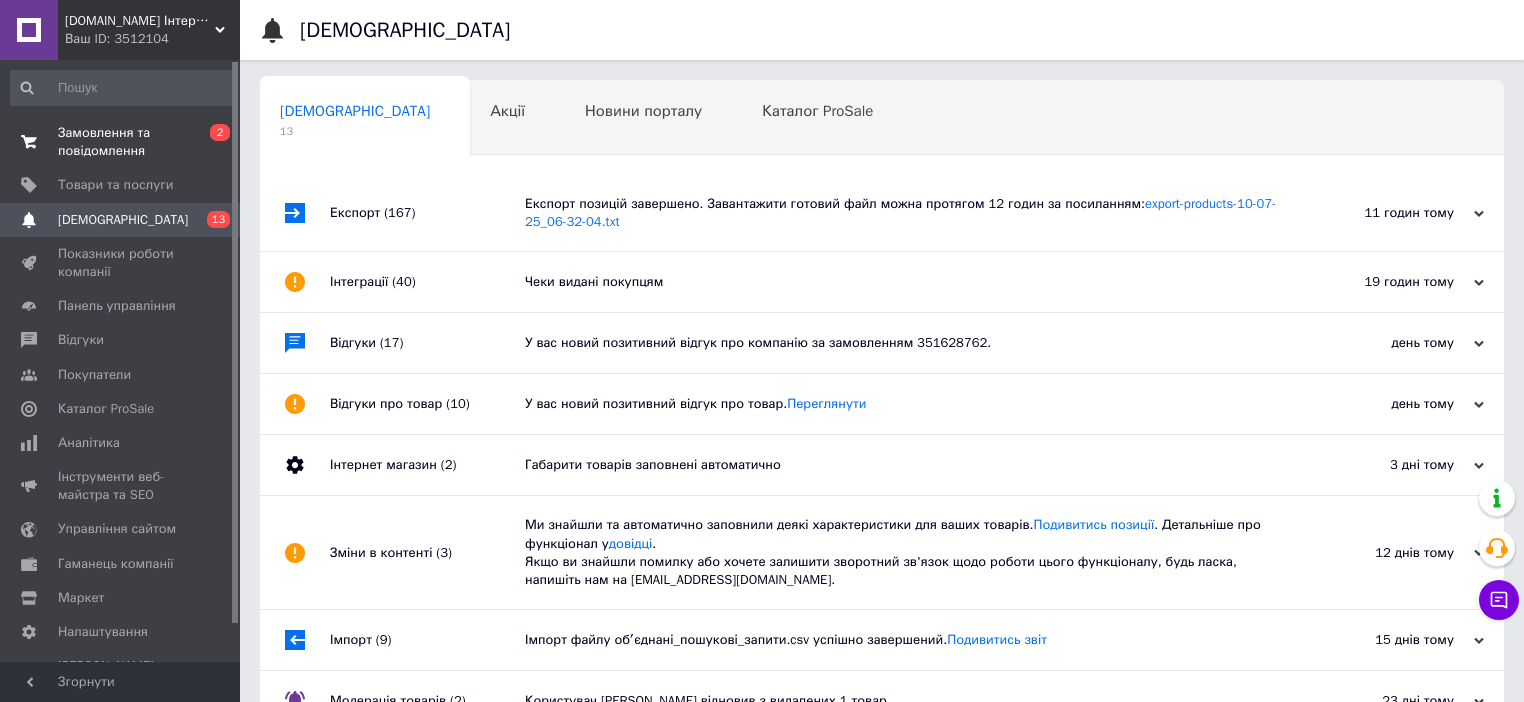 click on "Замовлення та повідомлення" at bounding box center [121, 142] 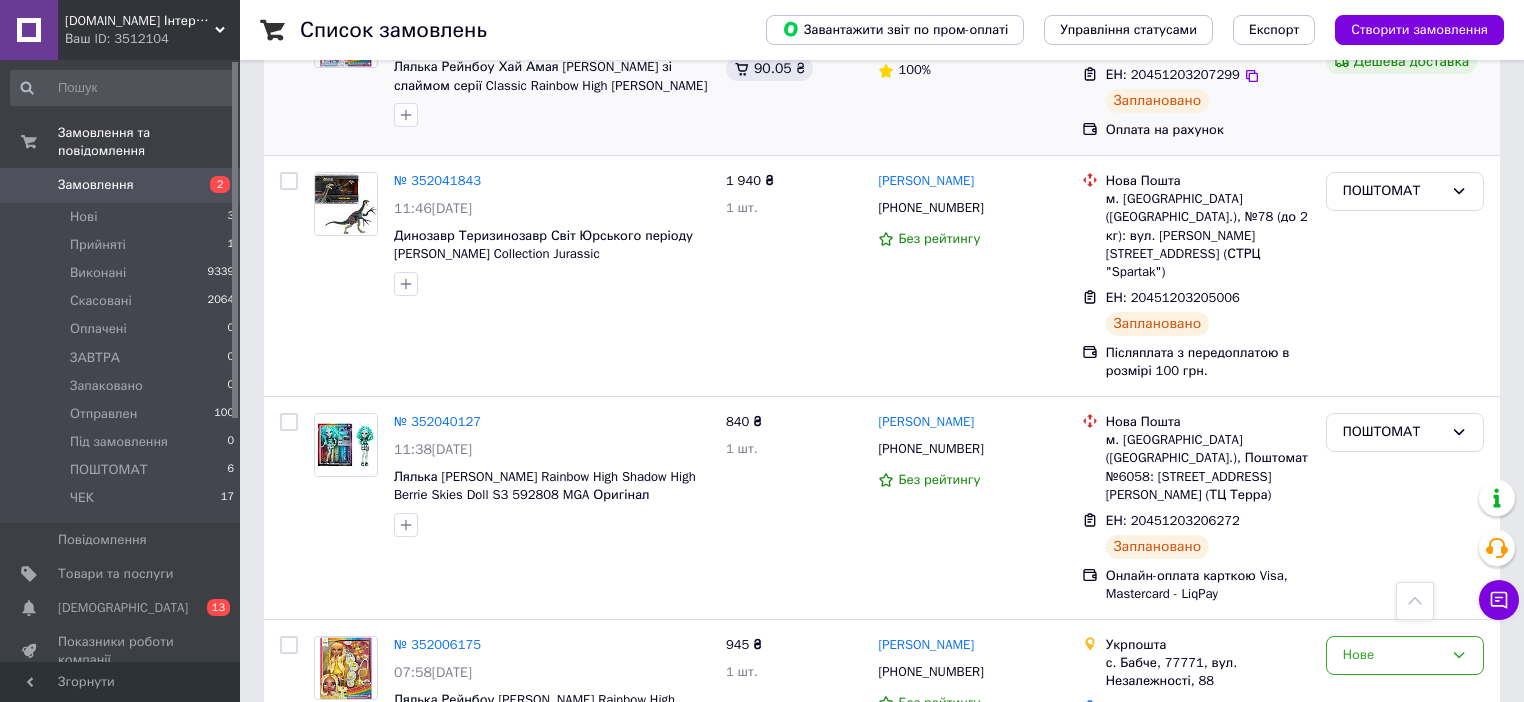 scroll, scrollTop: 1200, scrollLeft: 0, axis: vertical 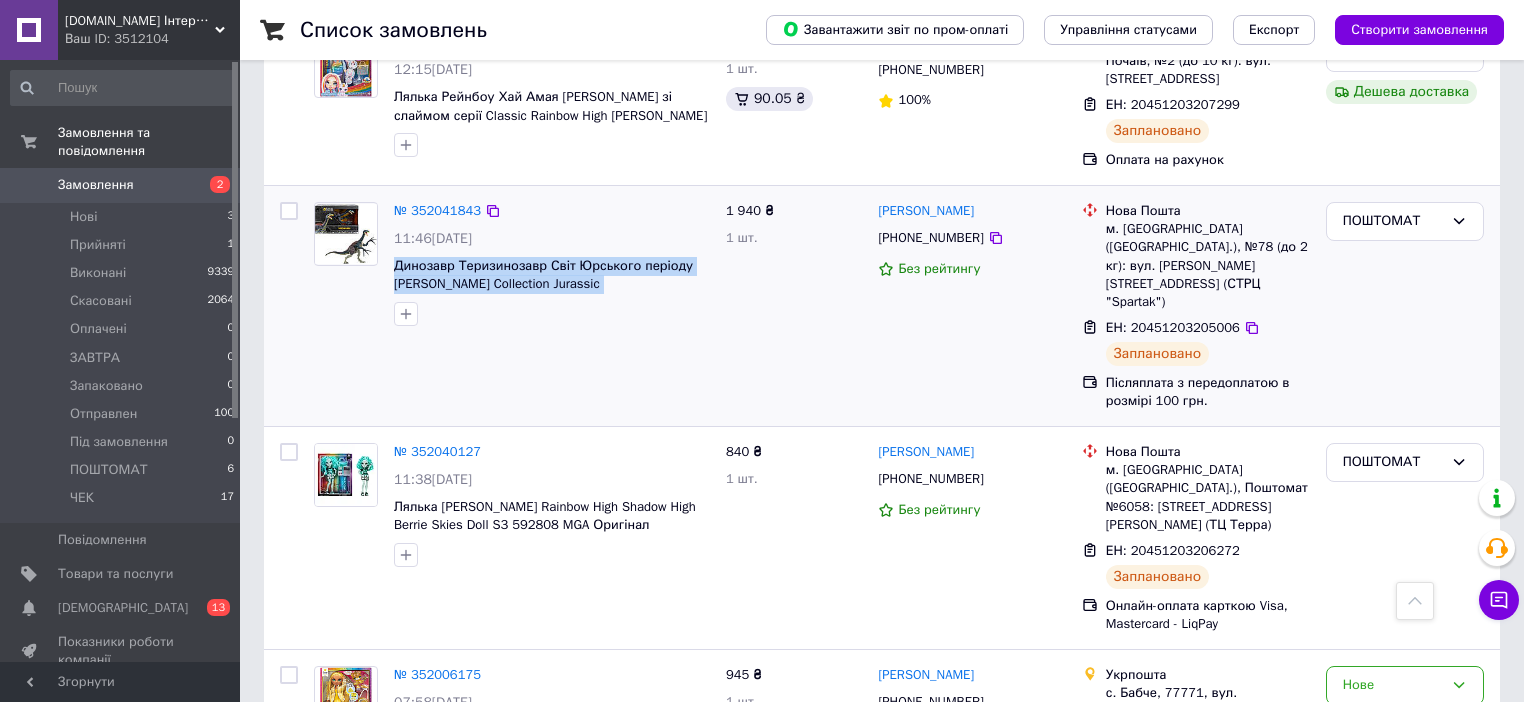 drag, startPoint x: 387, startPoint y: 231, endPoint x: 707, endPoint y: 246, distance: 320.35138 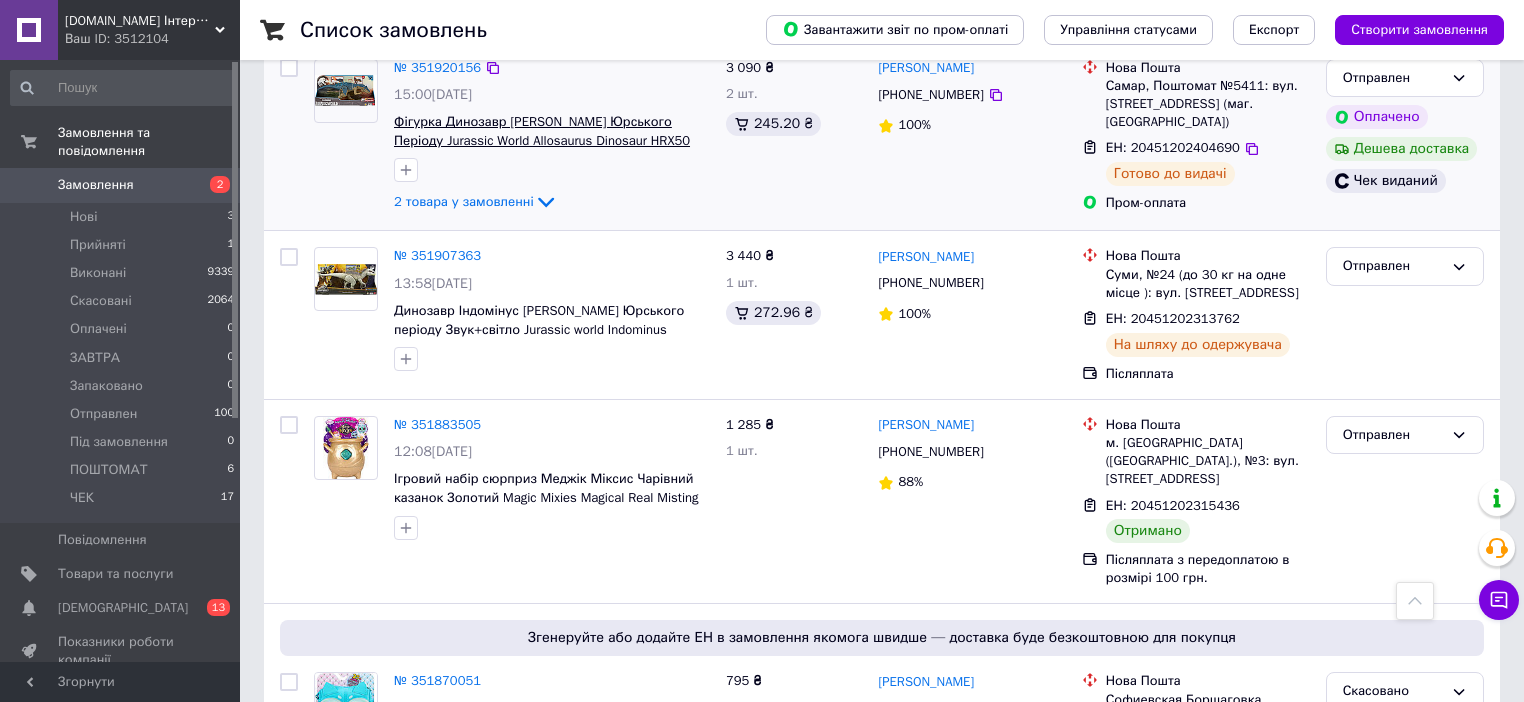 scroll, scrollTop: 2640, scrollLeft: 0, axis: vertical 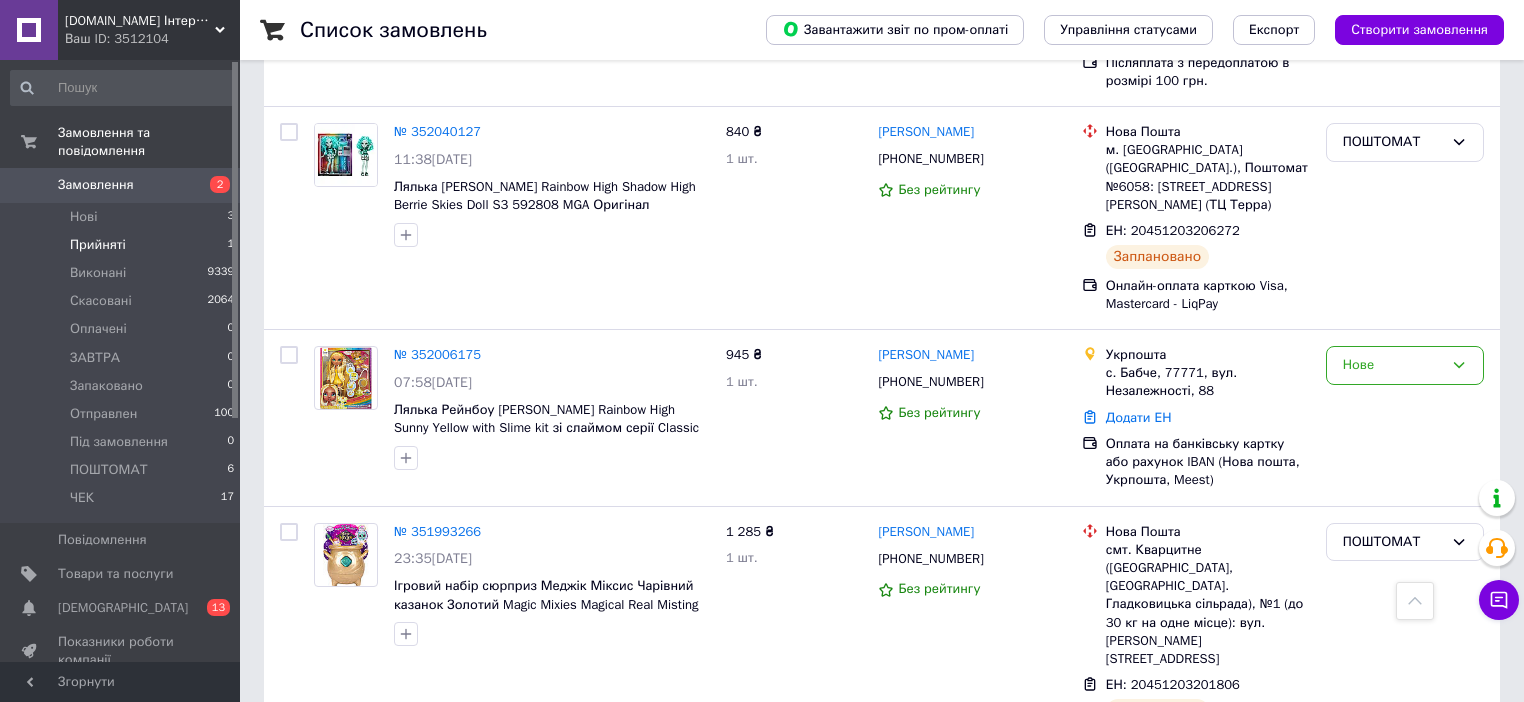 click on "Прийняті 1" at bounding box center (123, 245) 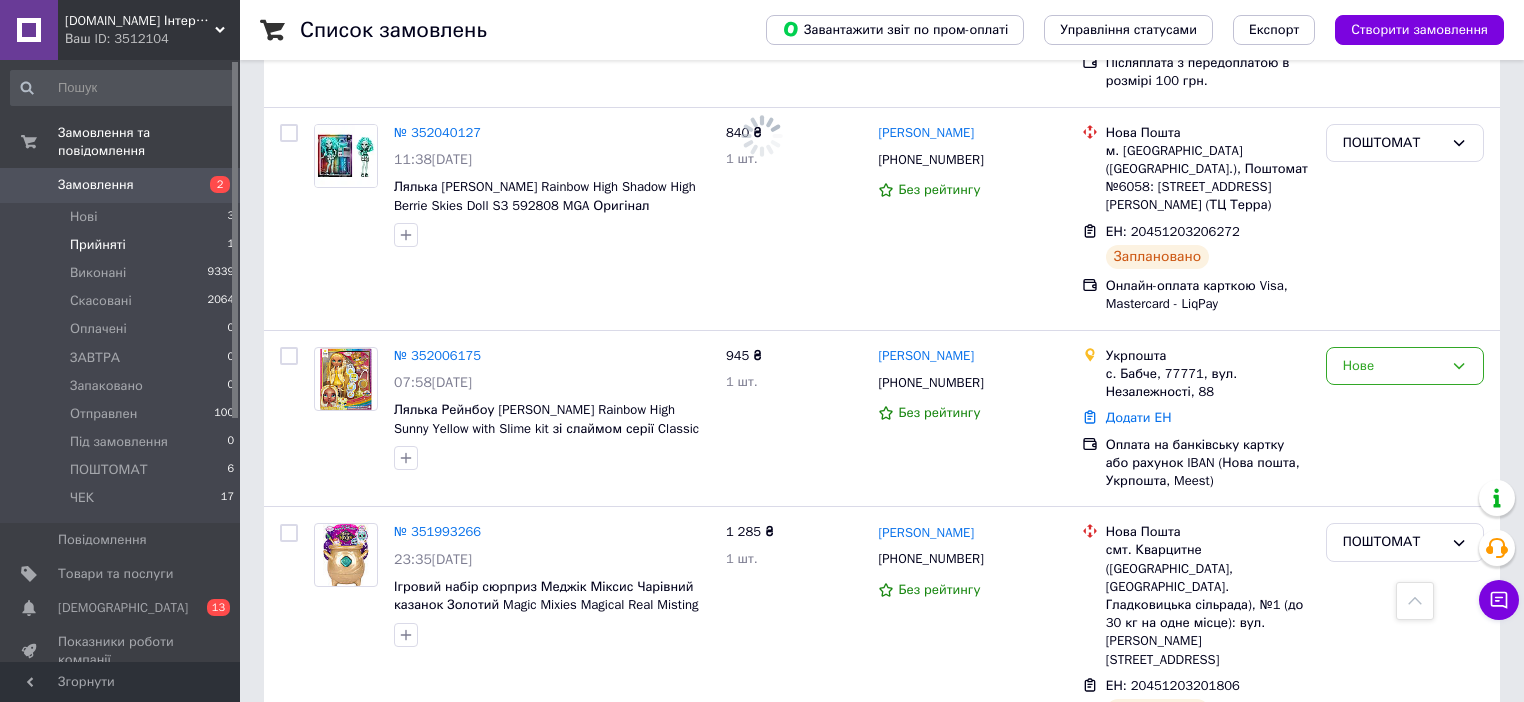 scroll, scrollTop: 0, scrollLeft: 0, axis: both 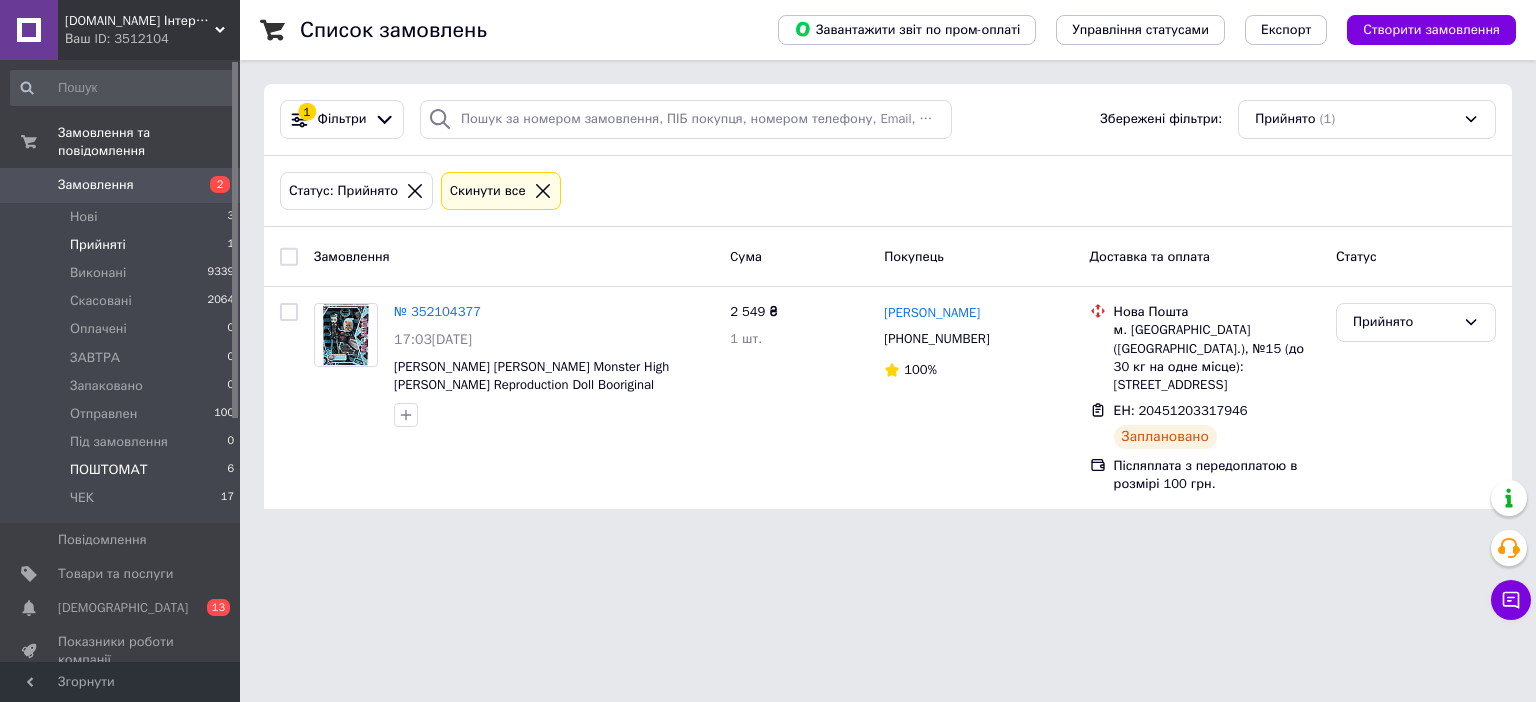 click on "ПОШТОМАТ" at bounding box center [109, 470] 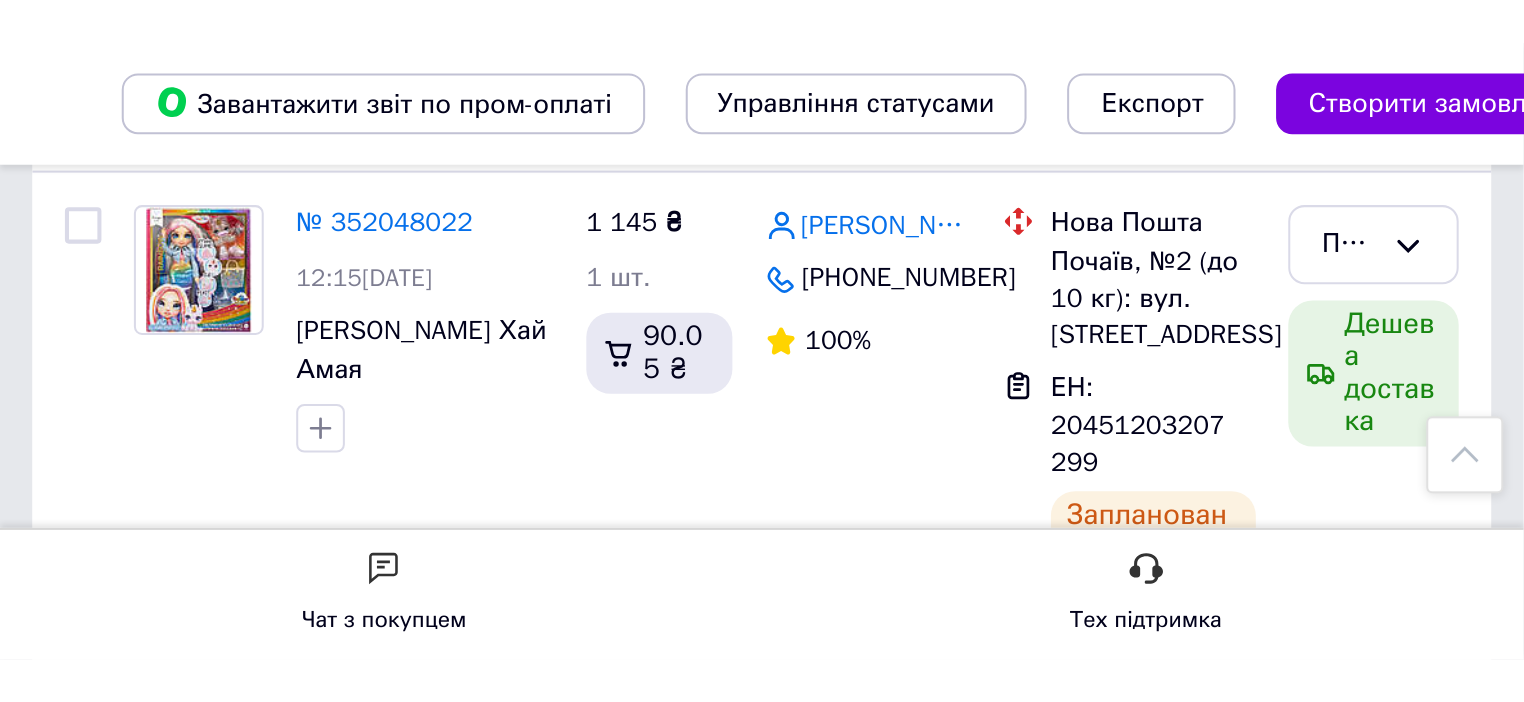 scroll, scrollTop: 761, scrollLeft: 0, axis: vertical 